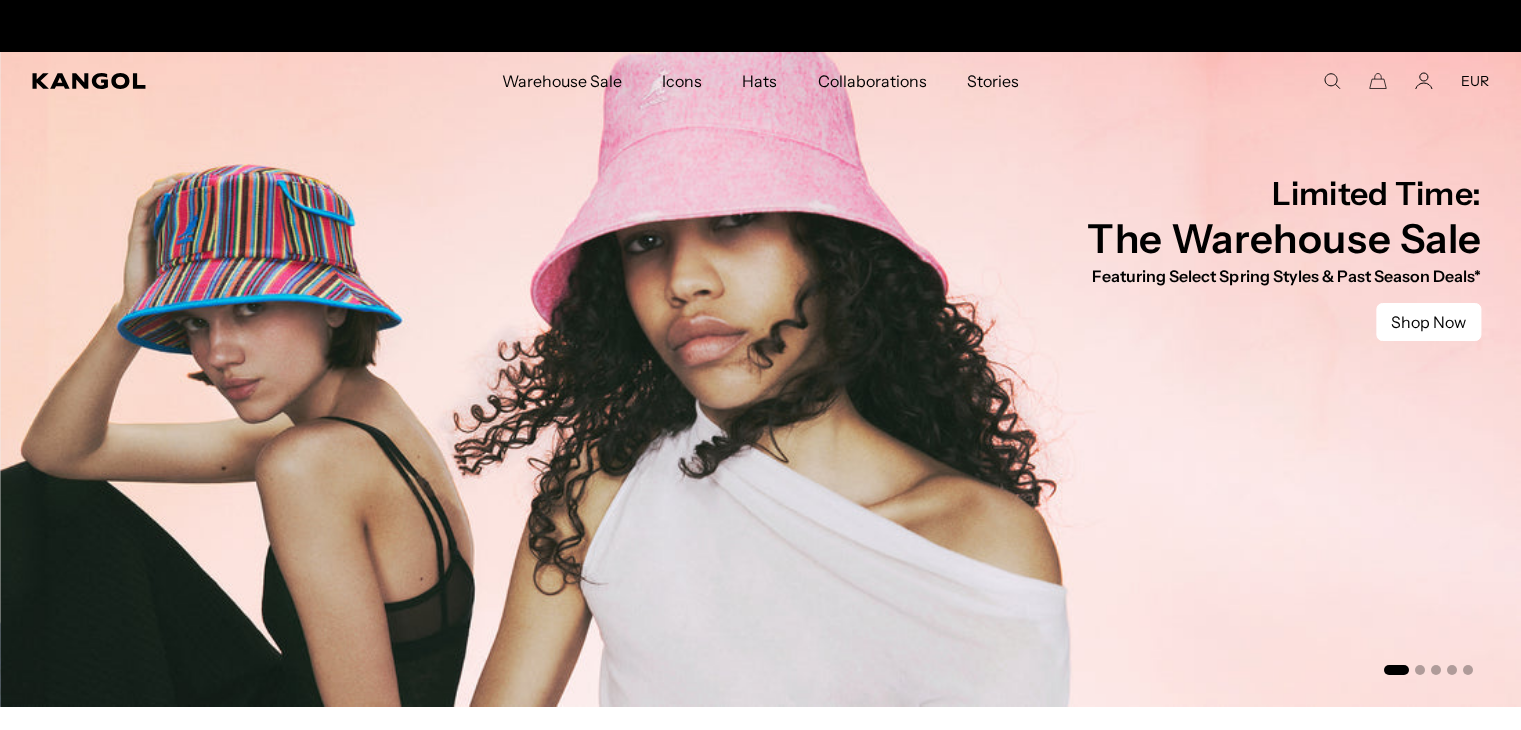 click at bounding box center (1332, 81) 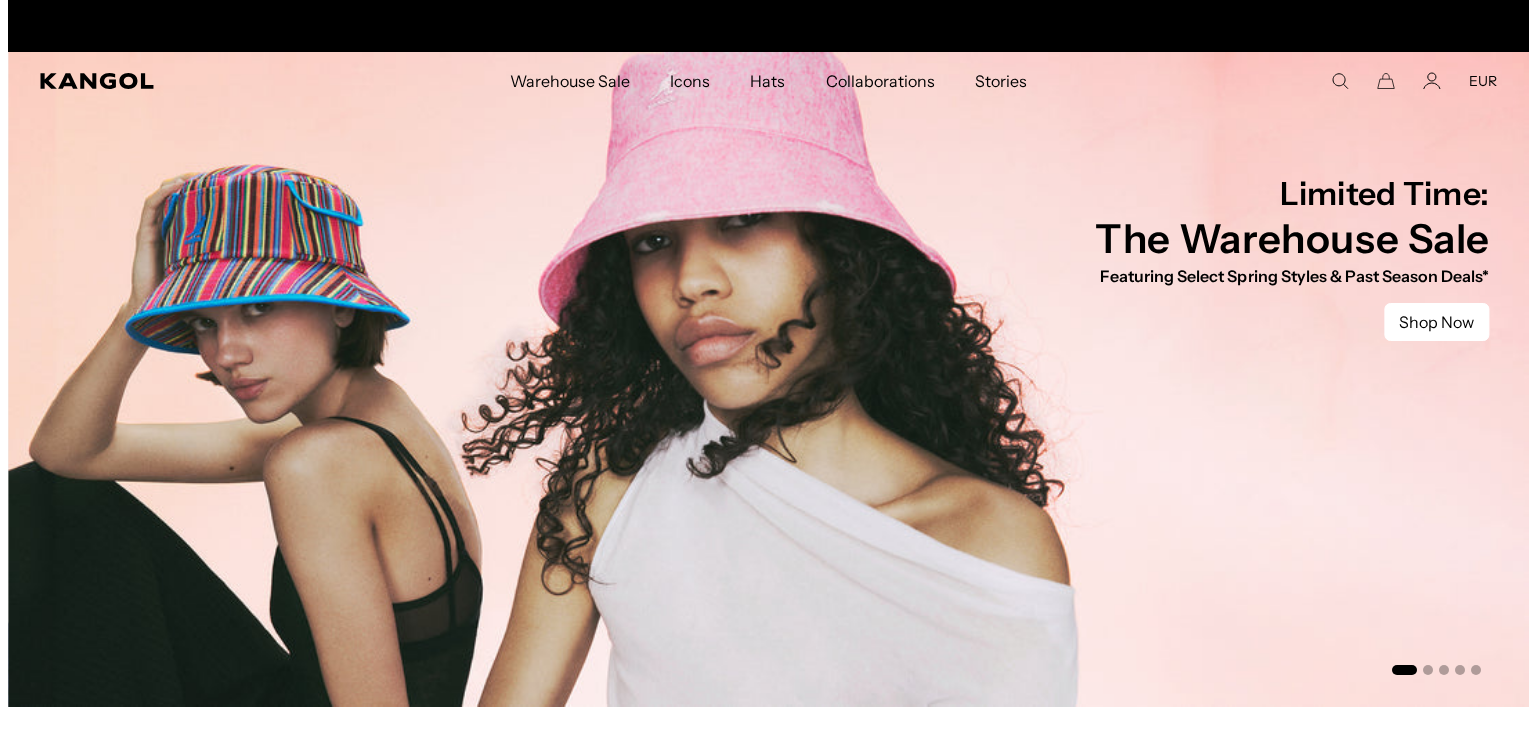 scroll, scrollTop: 0, scrollLeft: 0, axis: both 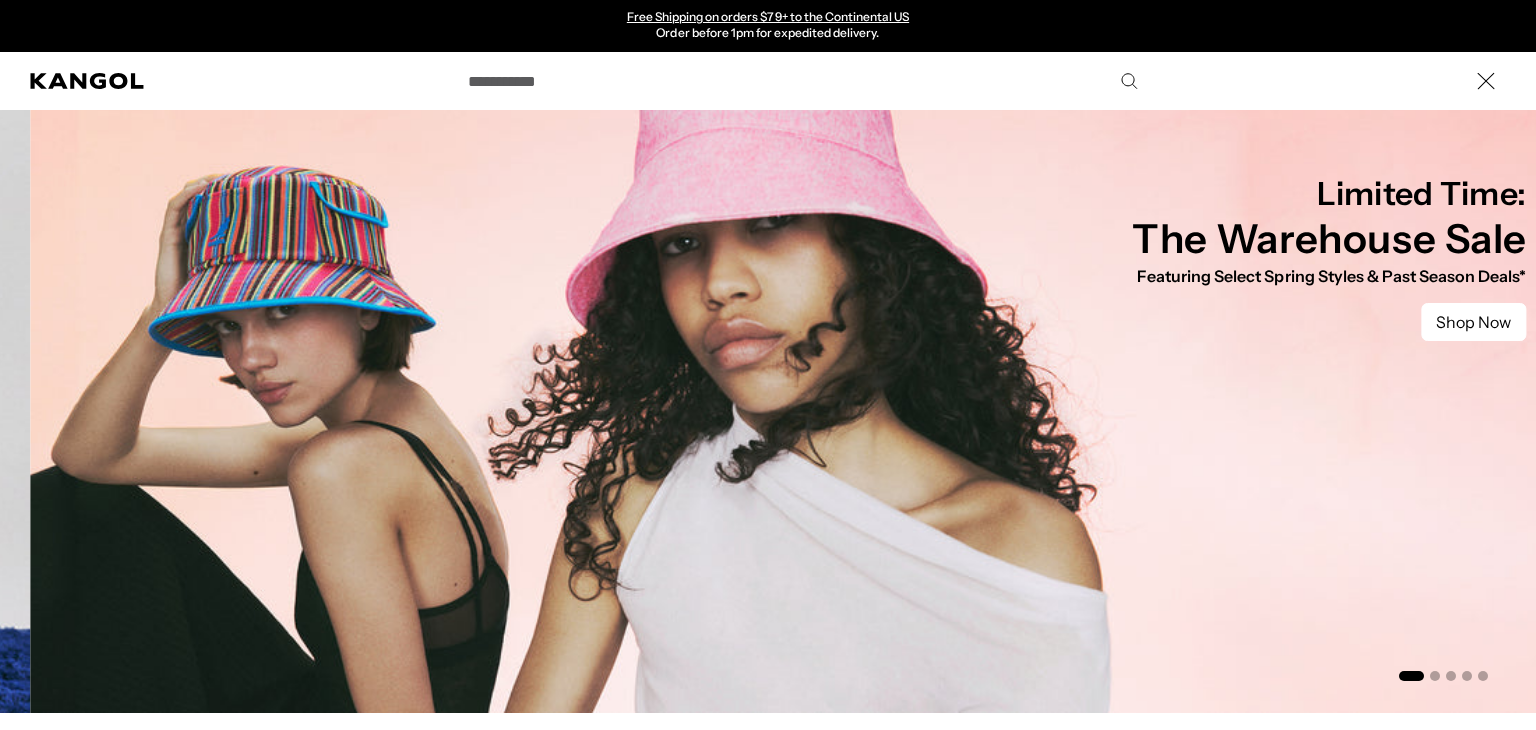 click on "Search here" at bounding box center (801, 81) 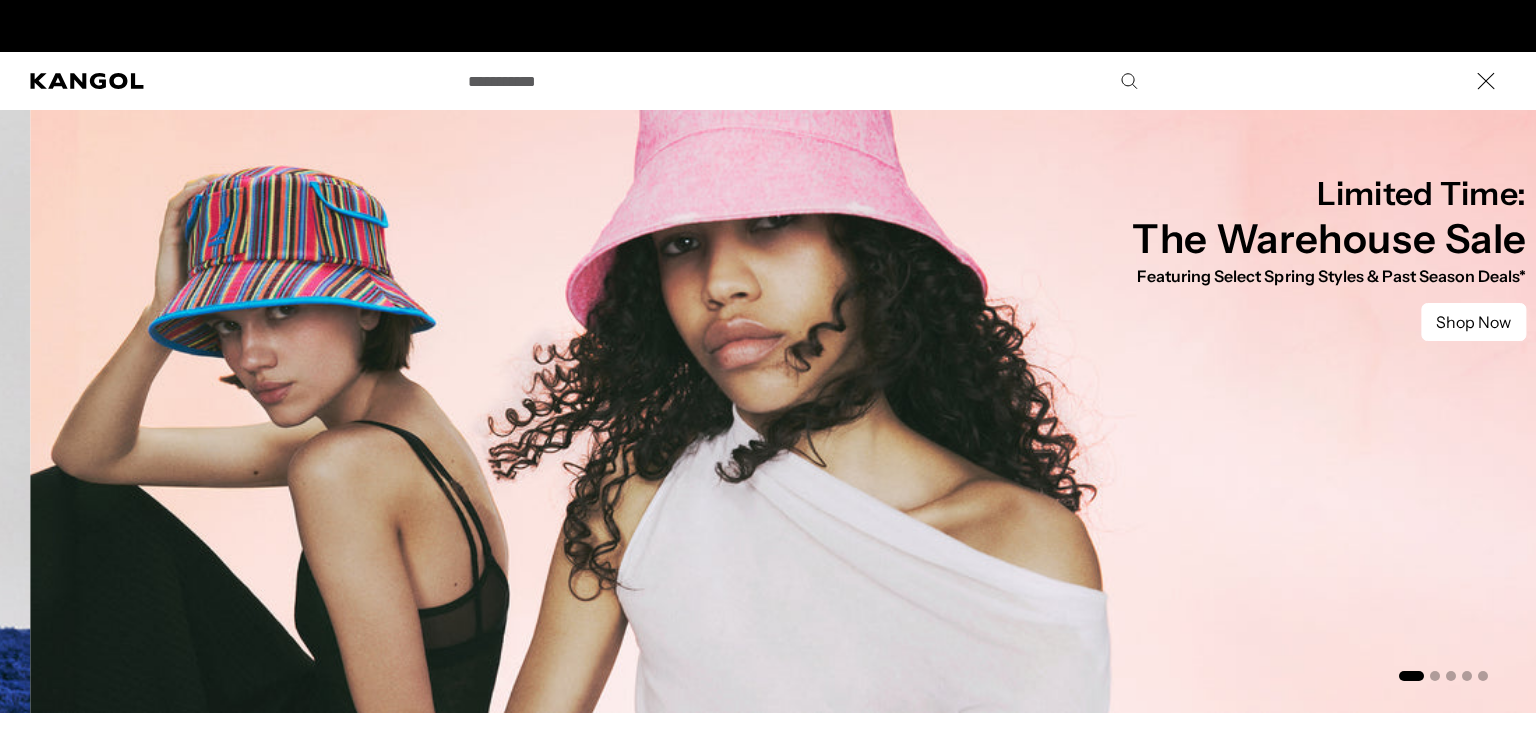 paste on "*******" 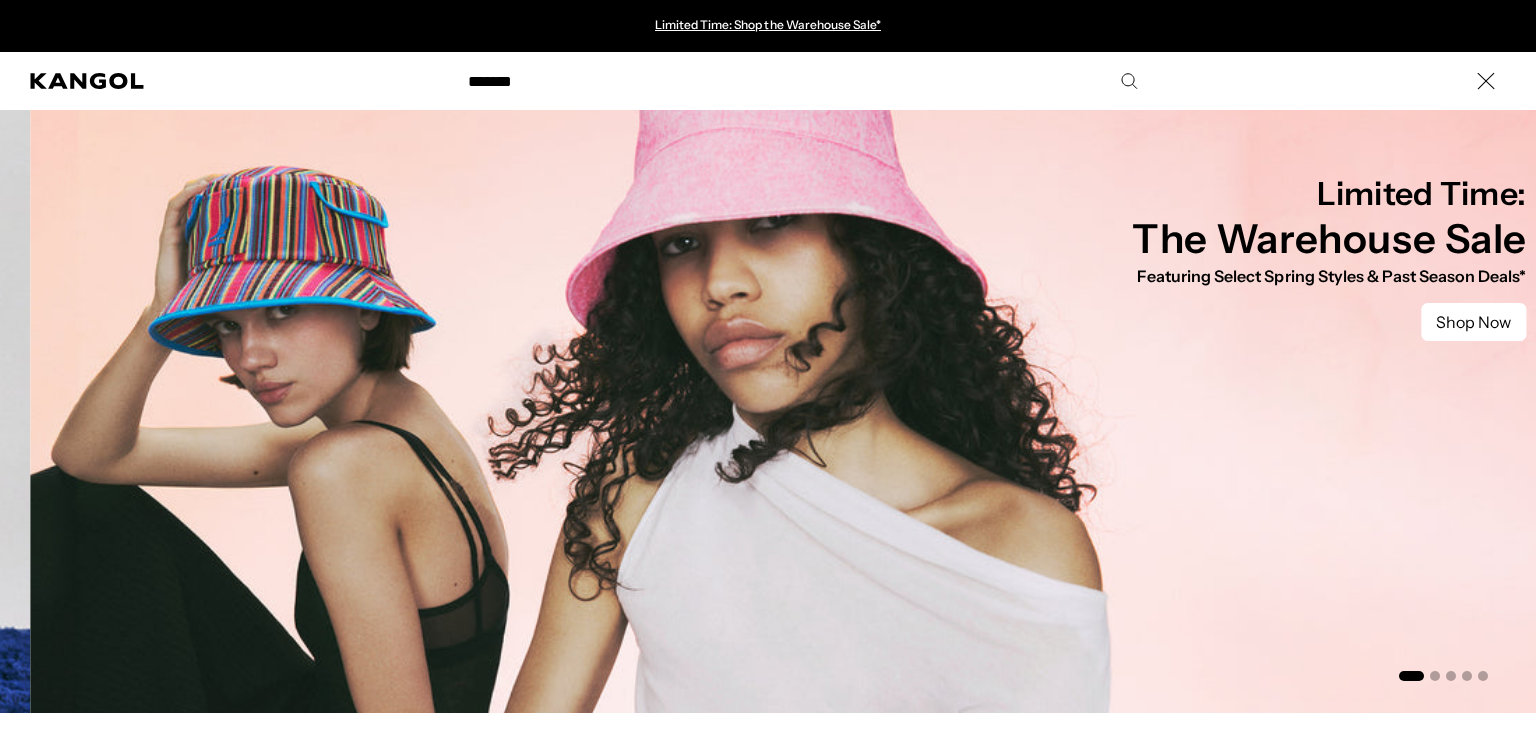 type on "*******" 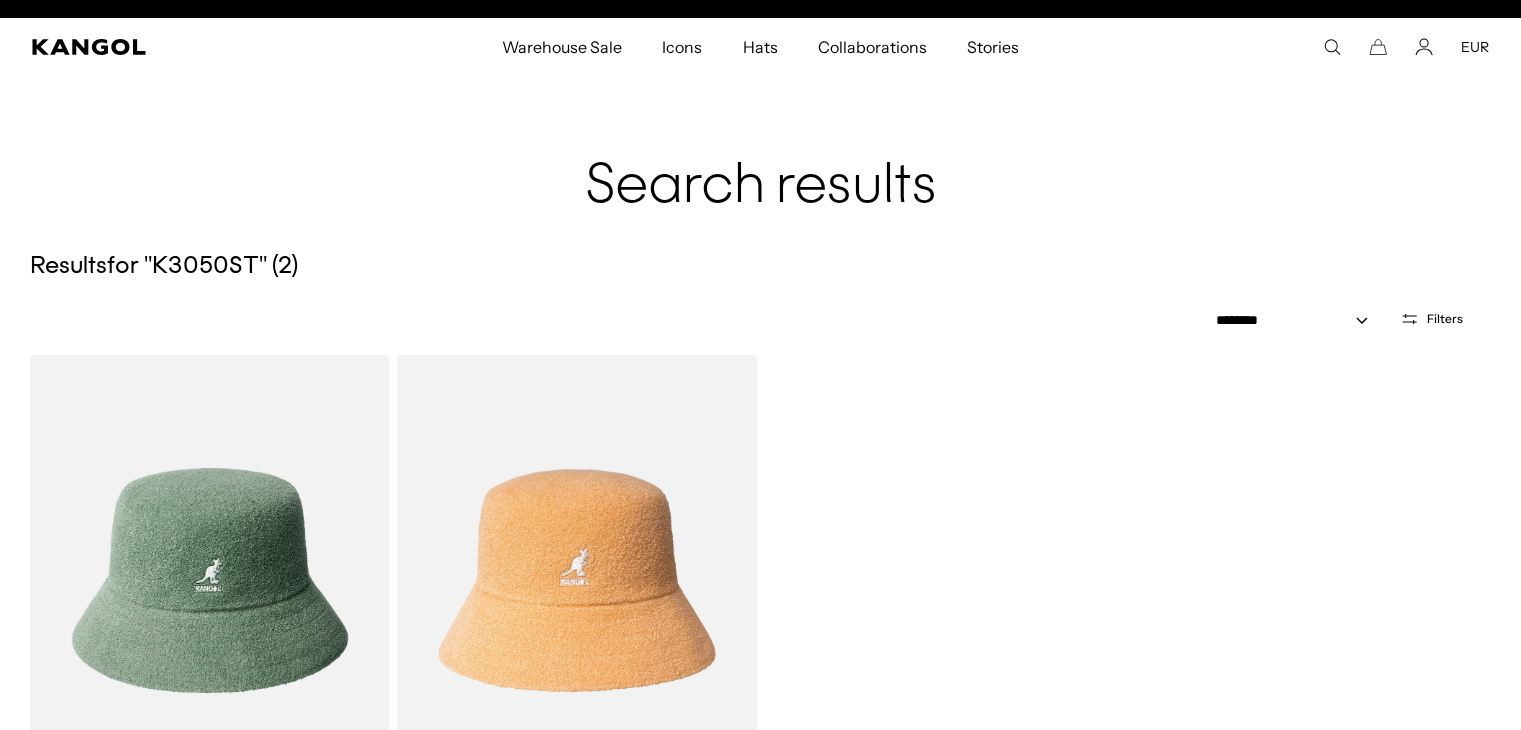 scroll, scrollTop: 400, scrollLeft: 0, axis: vertical 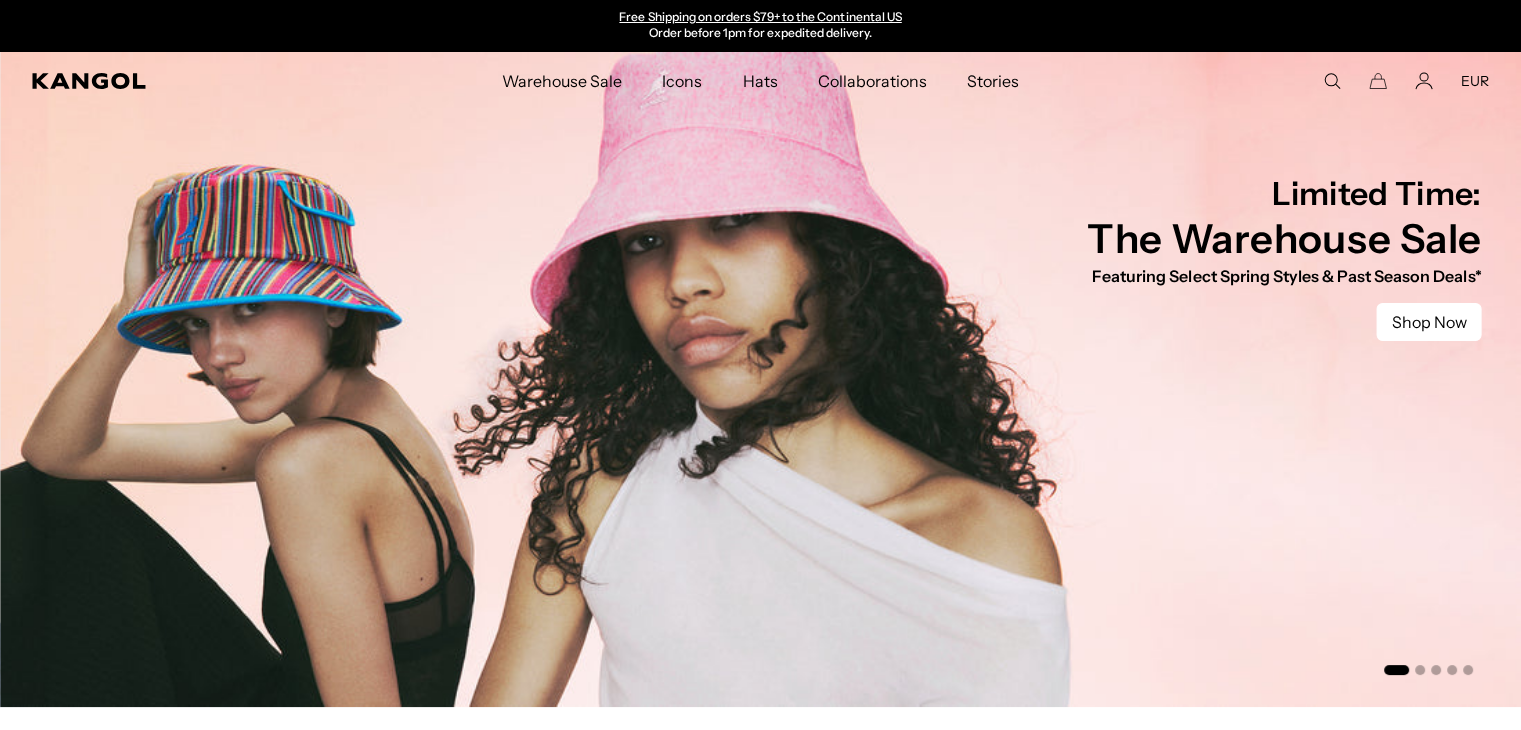 click at bounding box center (1332, 81) 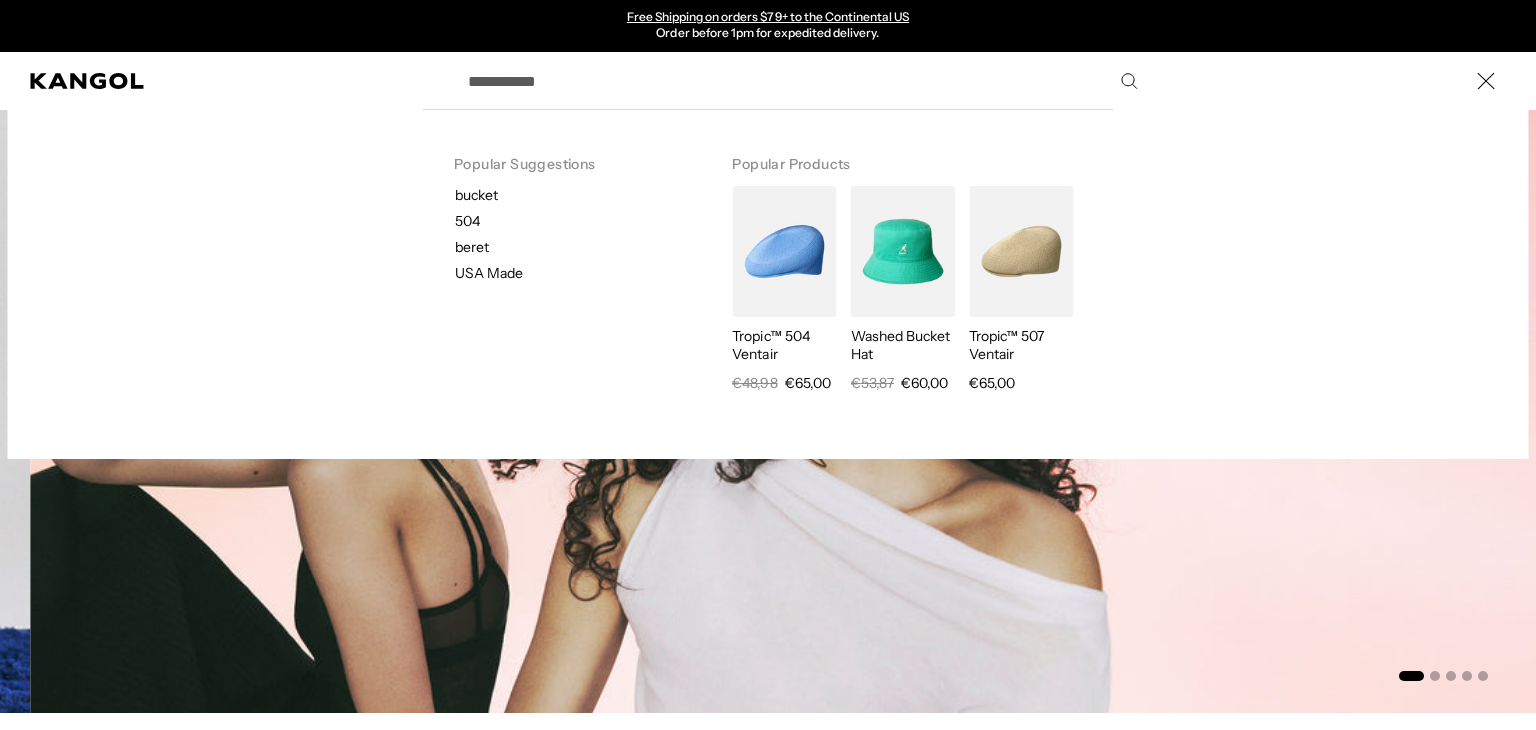 paste on "******" 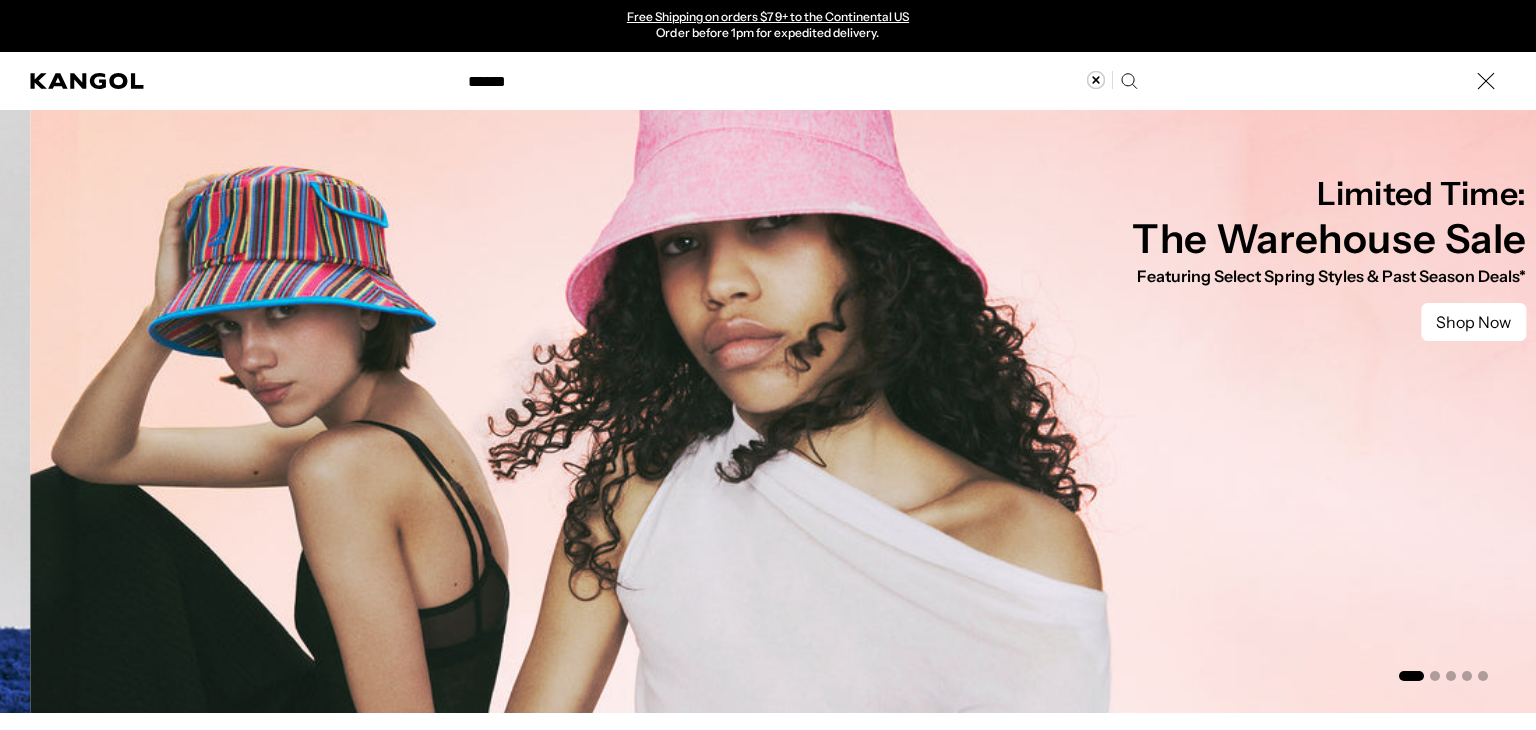 type on "******" 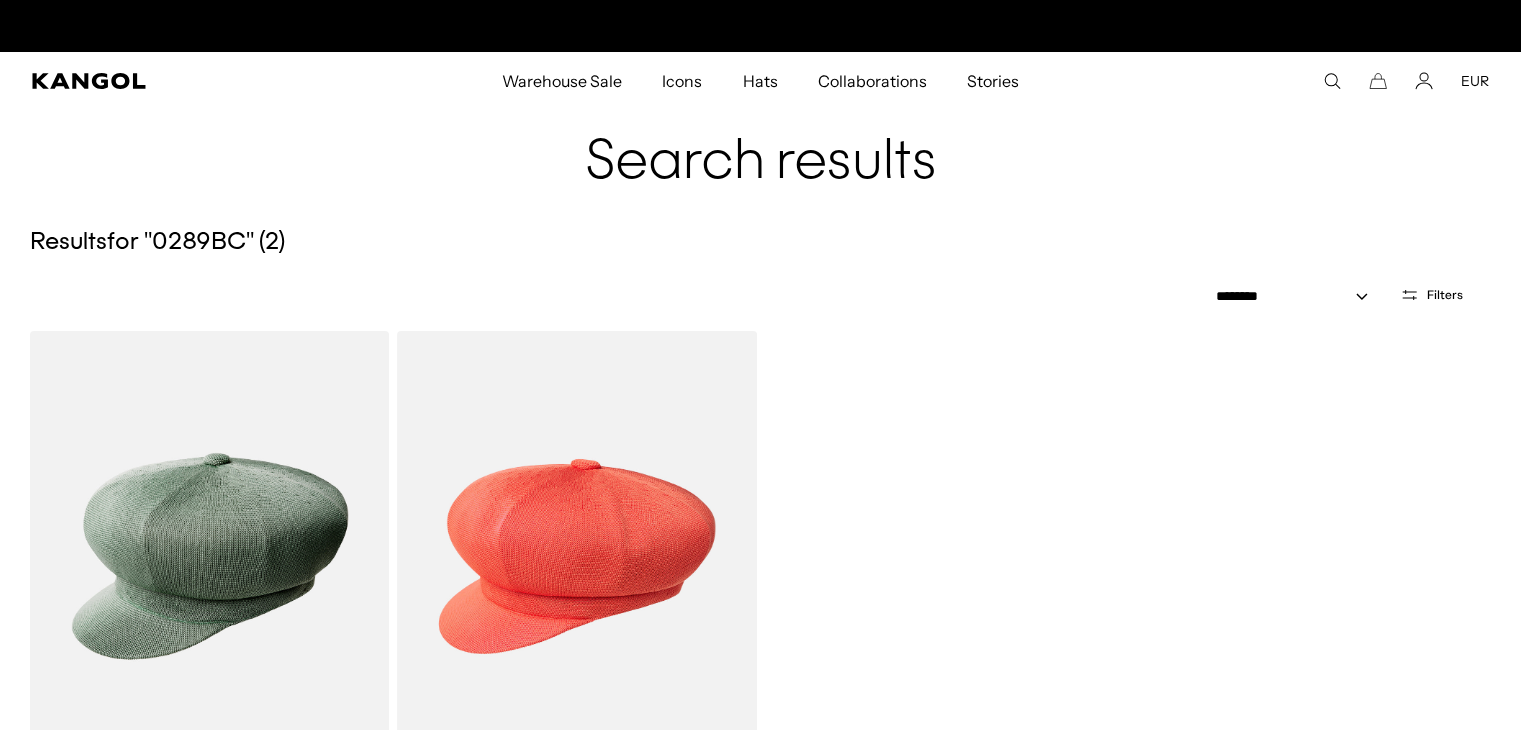 scroll, scrollTop: 0, scrollLeft: 0, axis: both 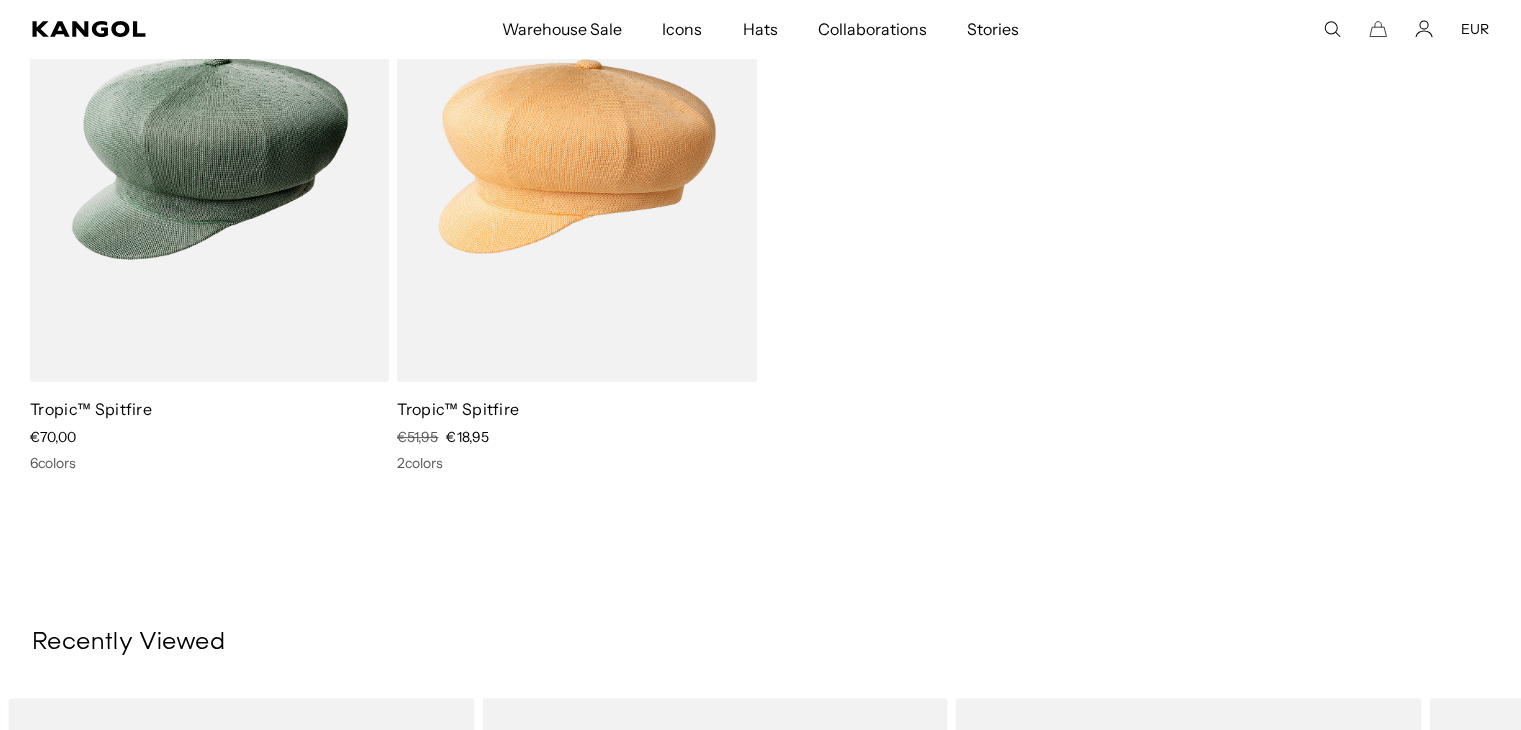 click on "Tropic™ Spitfire" at bounding box center (458, 409) 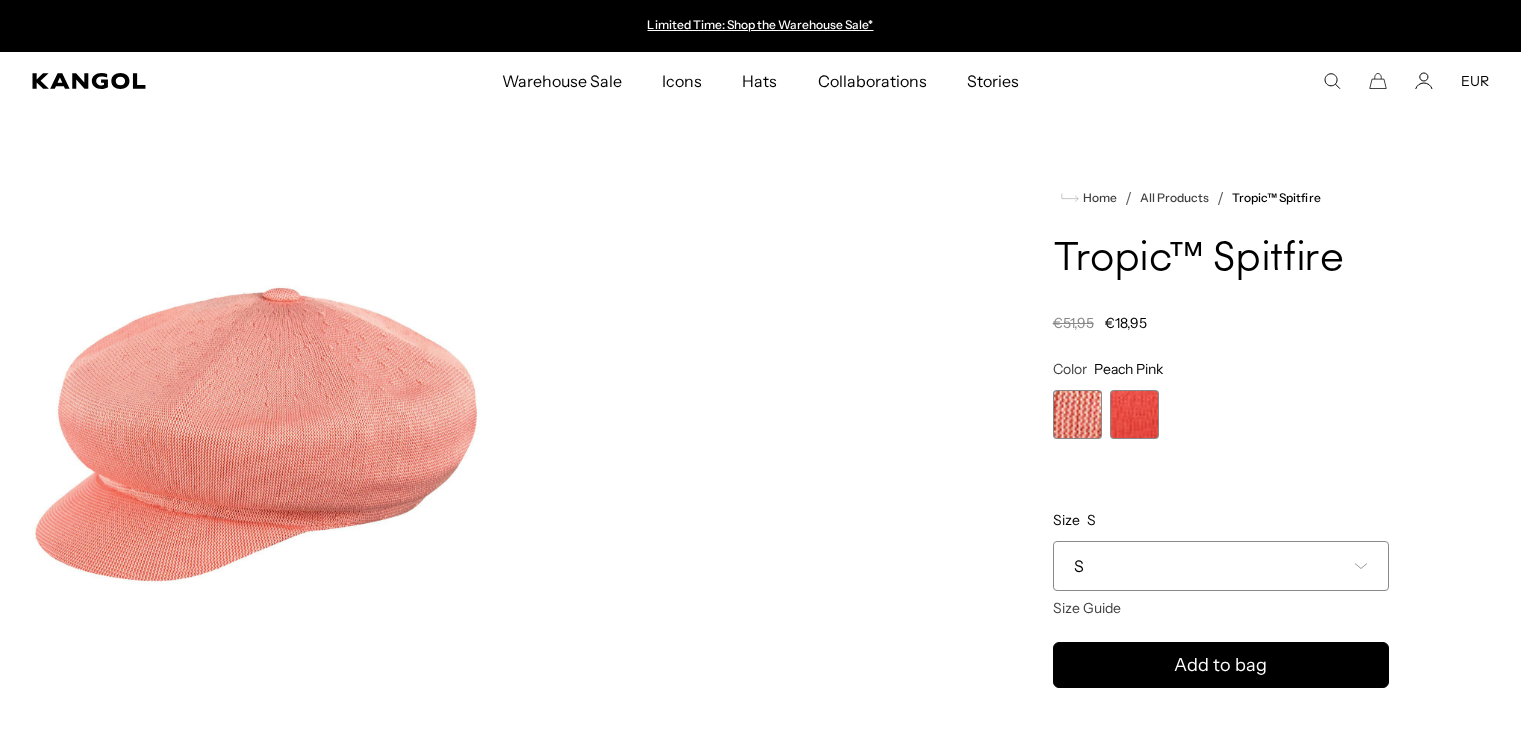 scroll, scrollTop: 0, scrollLeft: 0, axis: both 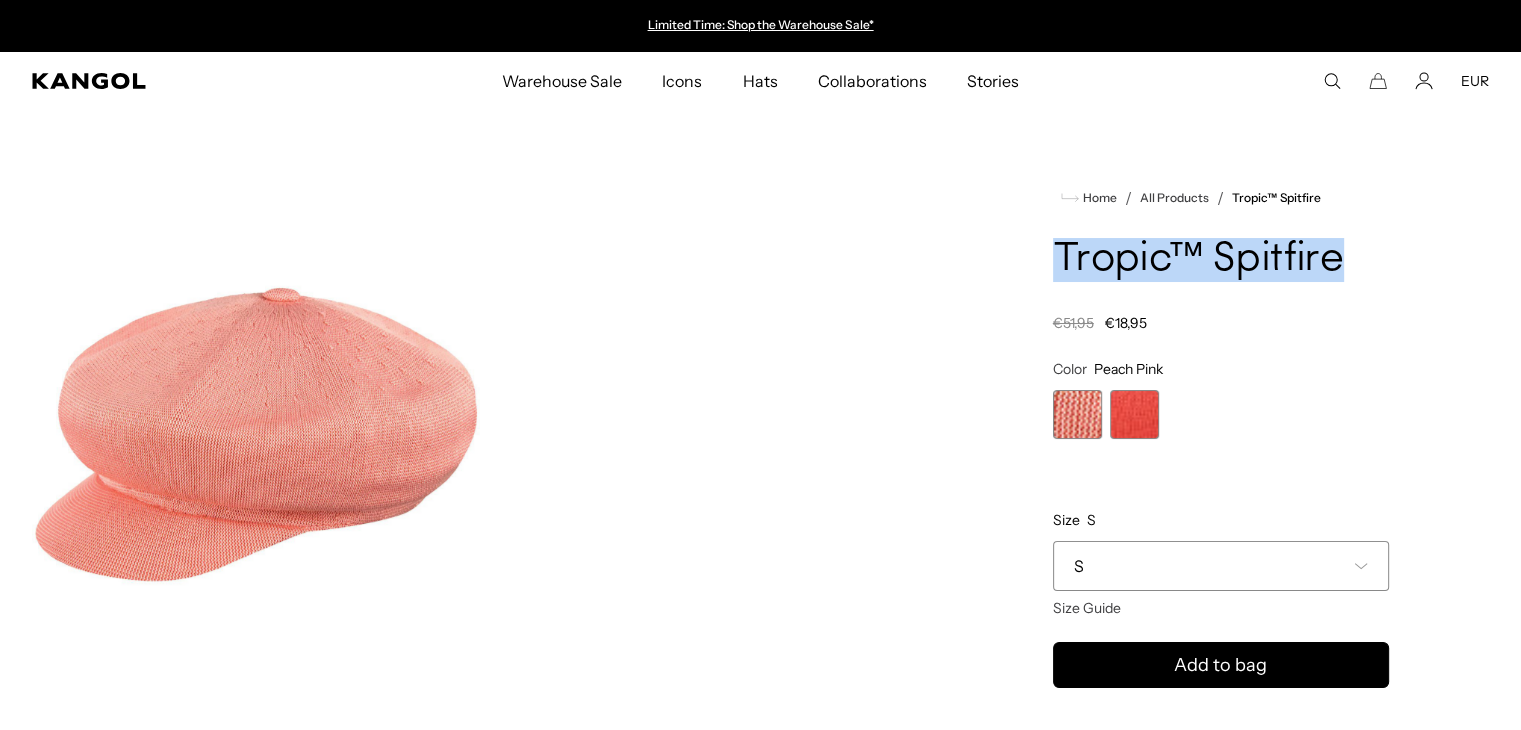 click on "Tropic™ Spitfire" at bounding box center [1221, 260] 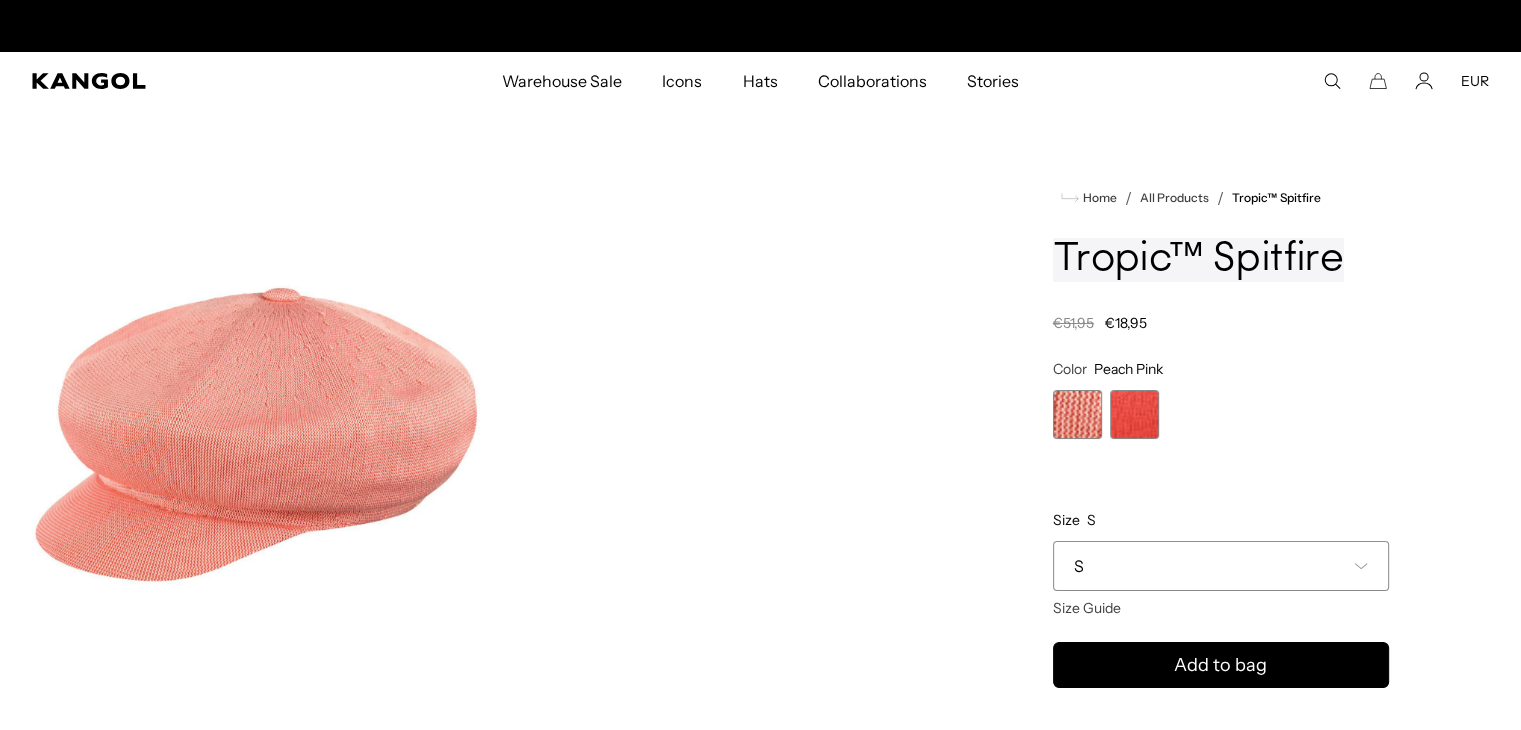 scroll, scrollTop: 0, scrollLeft: 412, axis: horizontal 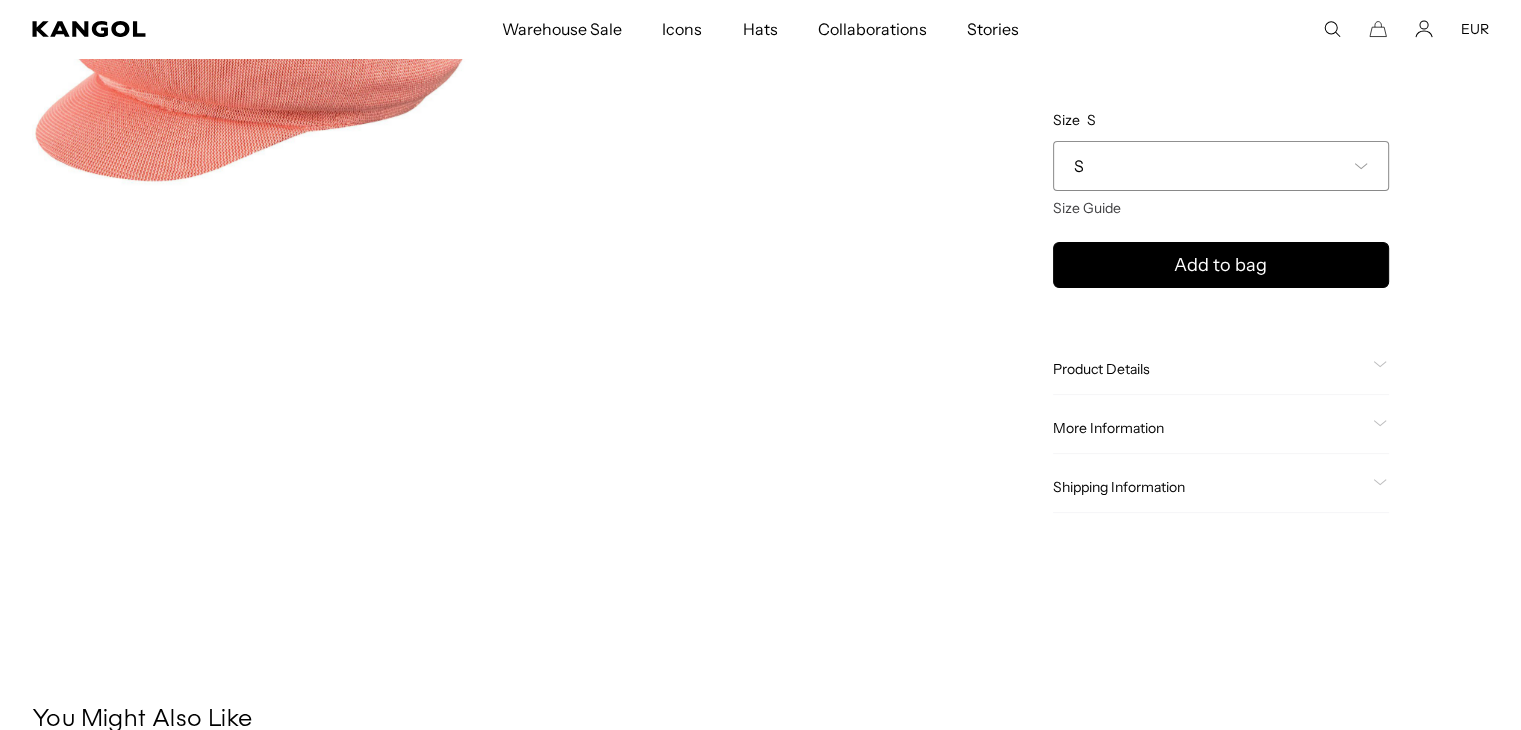 click on "Product Details" at bounding box center [1209, 369] 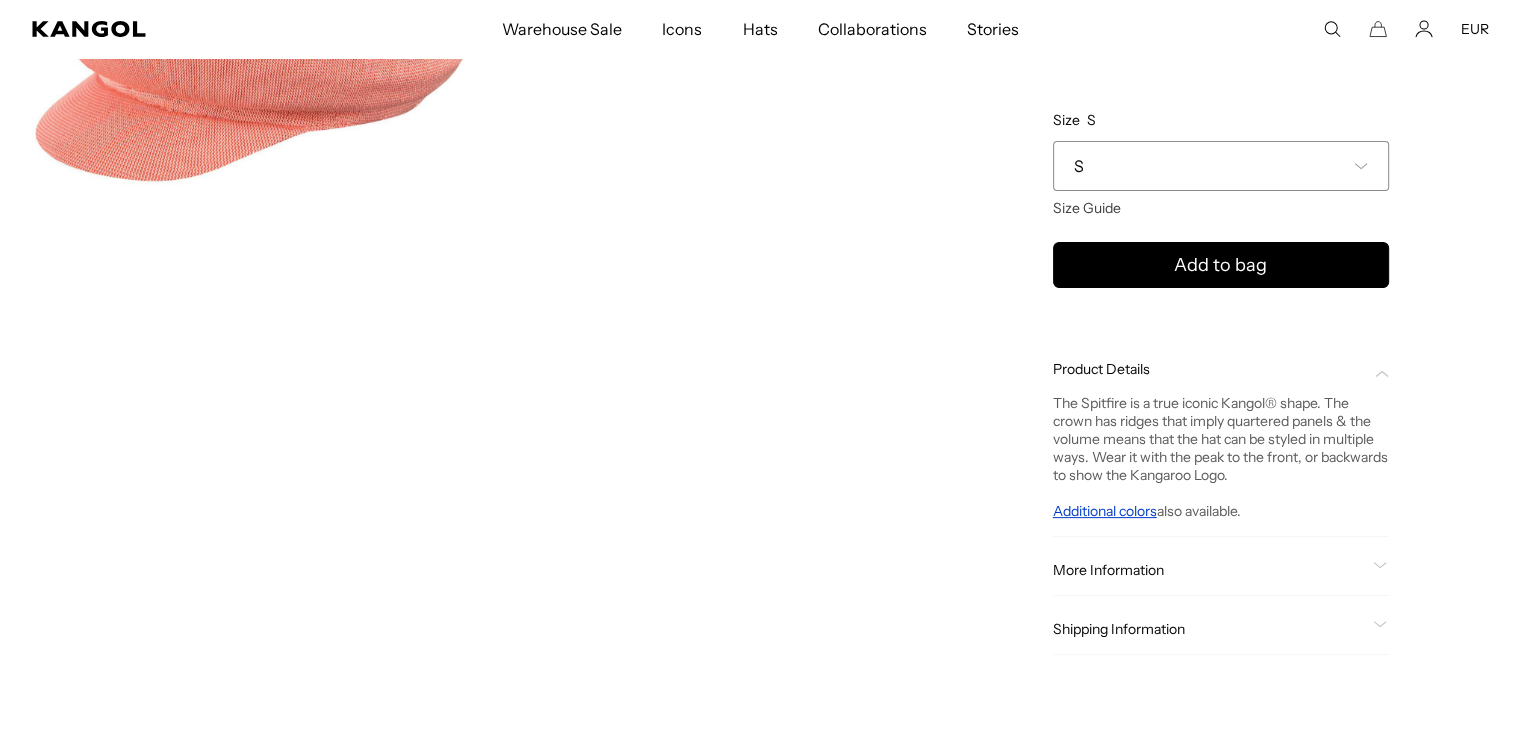 scroll, scrollTop: 0, scrollLeft: 0, axis: both 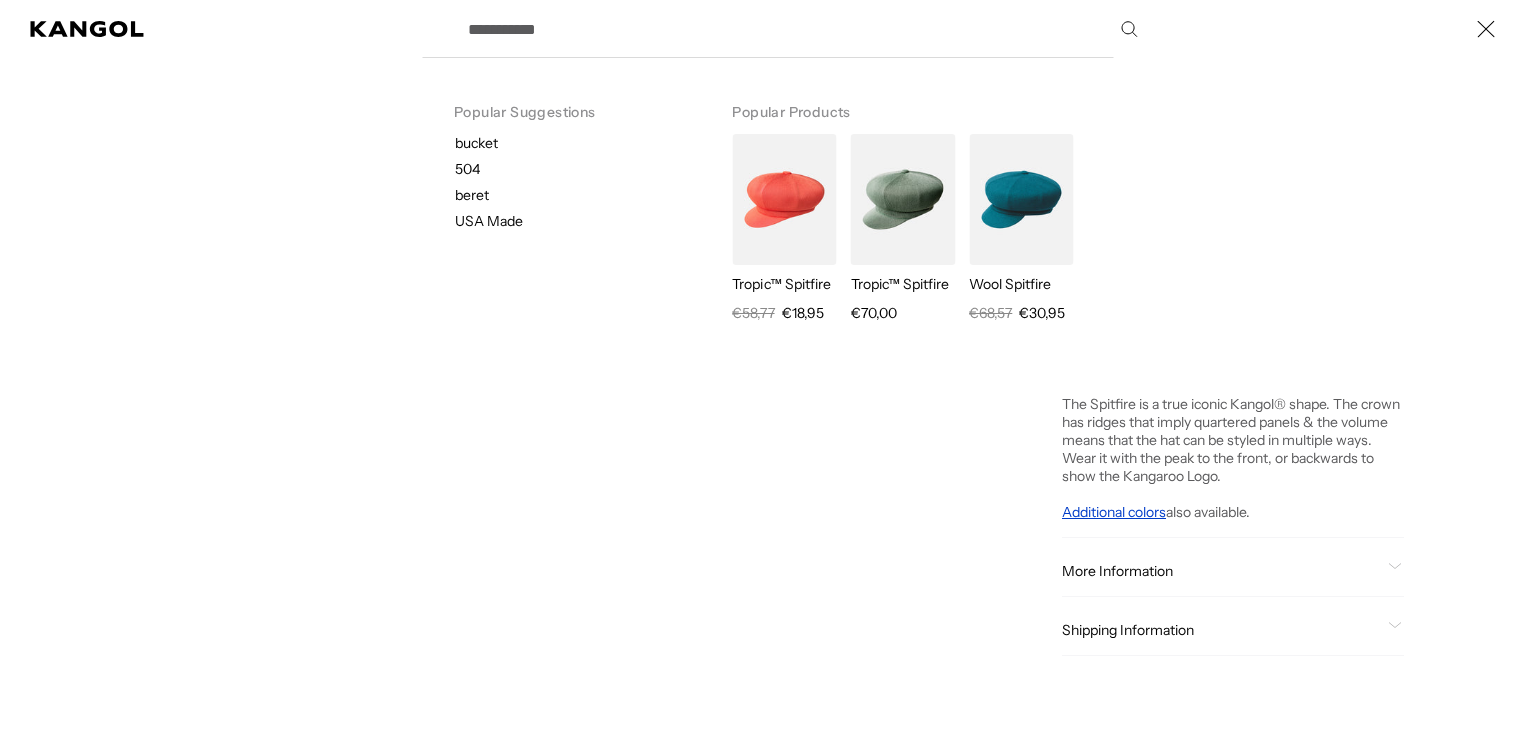 paste on "********" 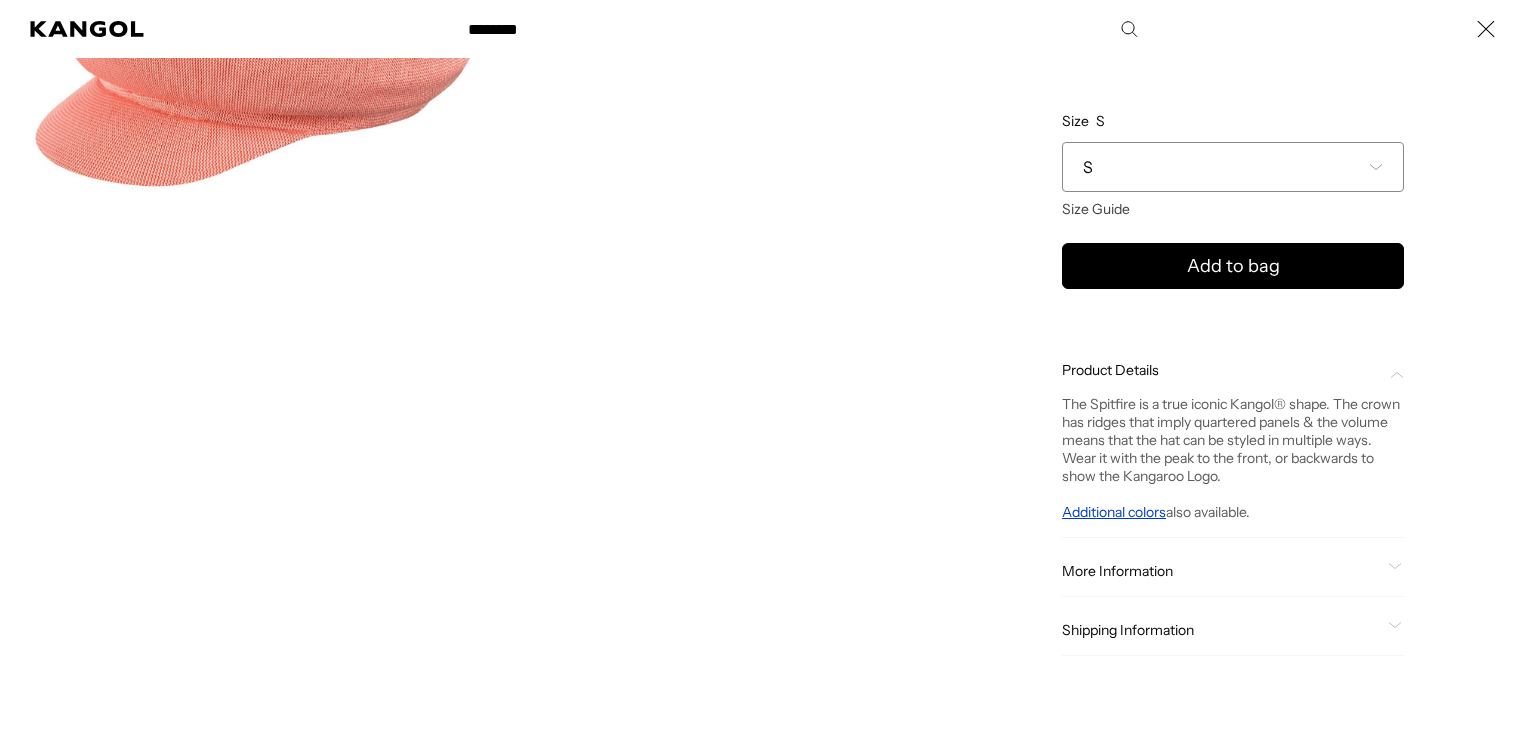 type on "********" 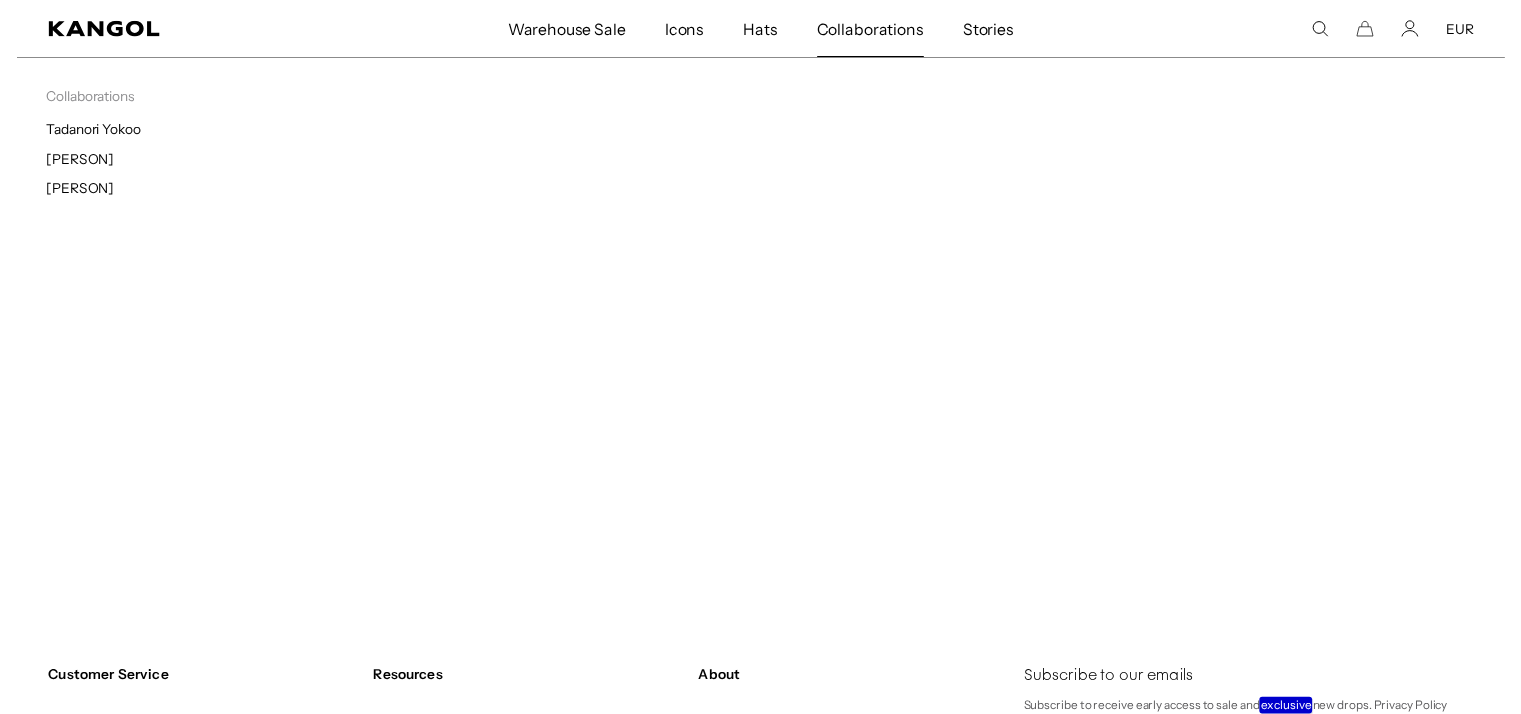 scroll, scrollTop: 0, scrollLeft: 412, axis: horizontal 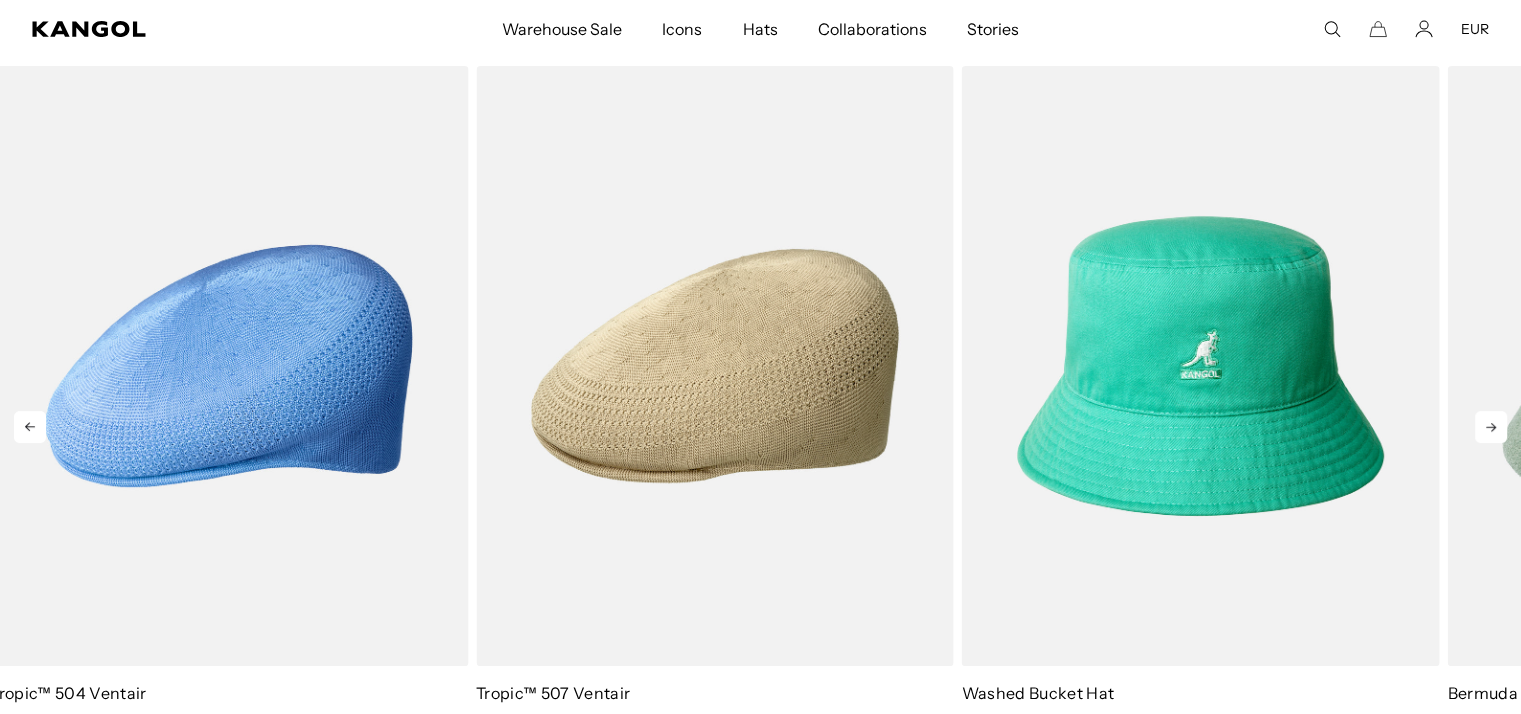 click at bounding box center [1491, 427] 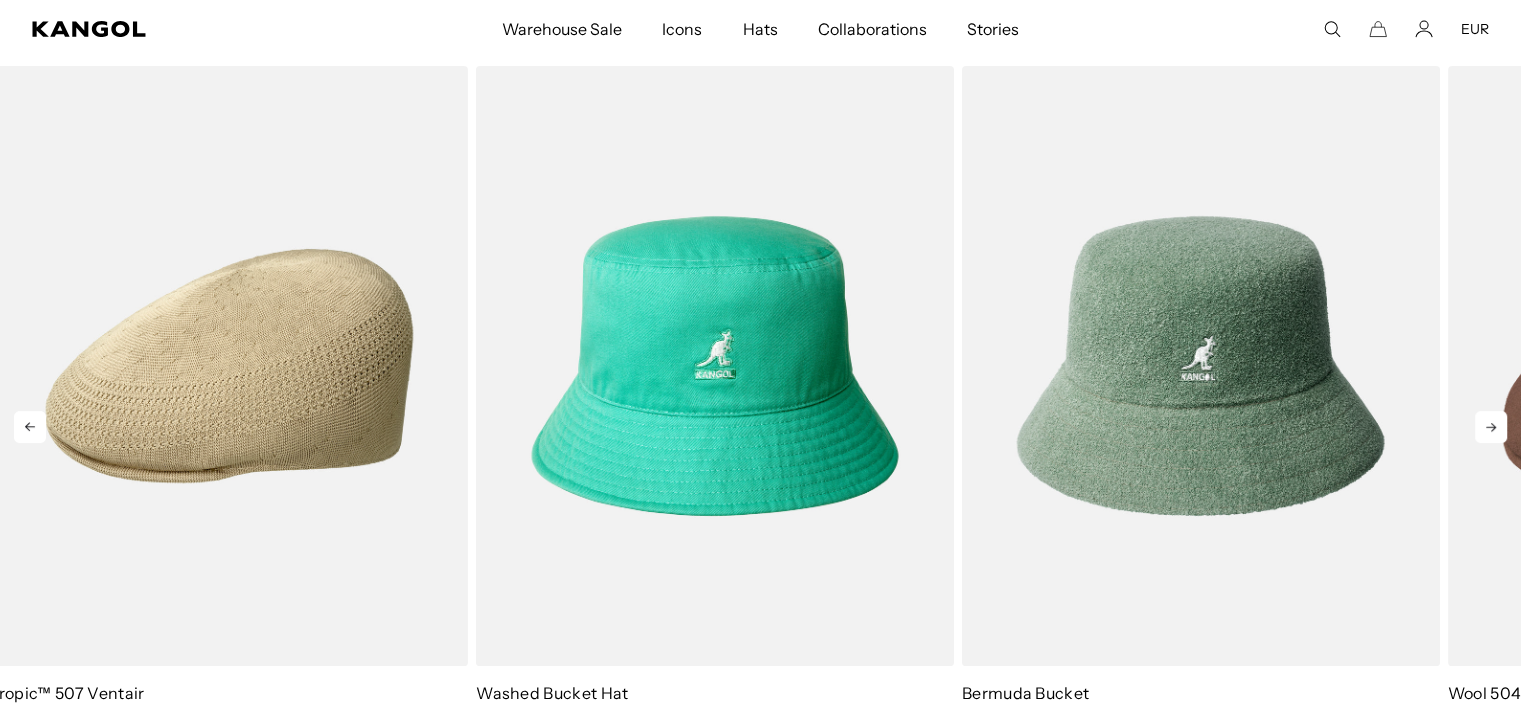 click at bounding box center (1491, 427) 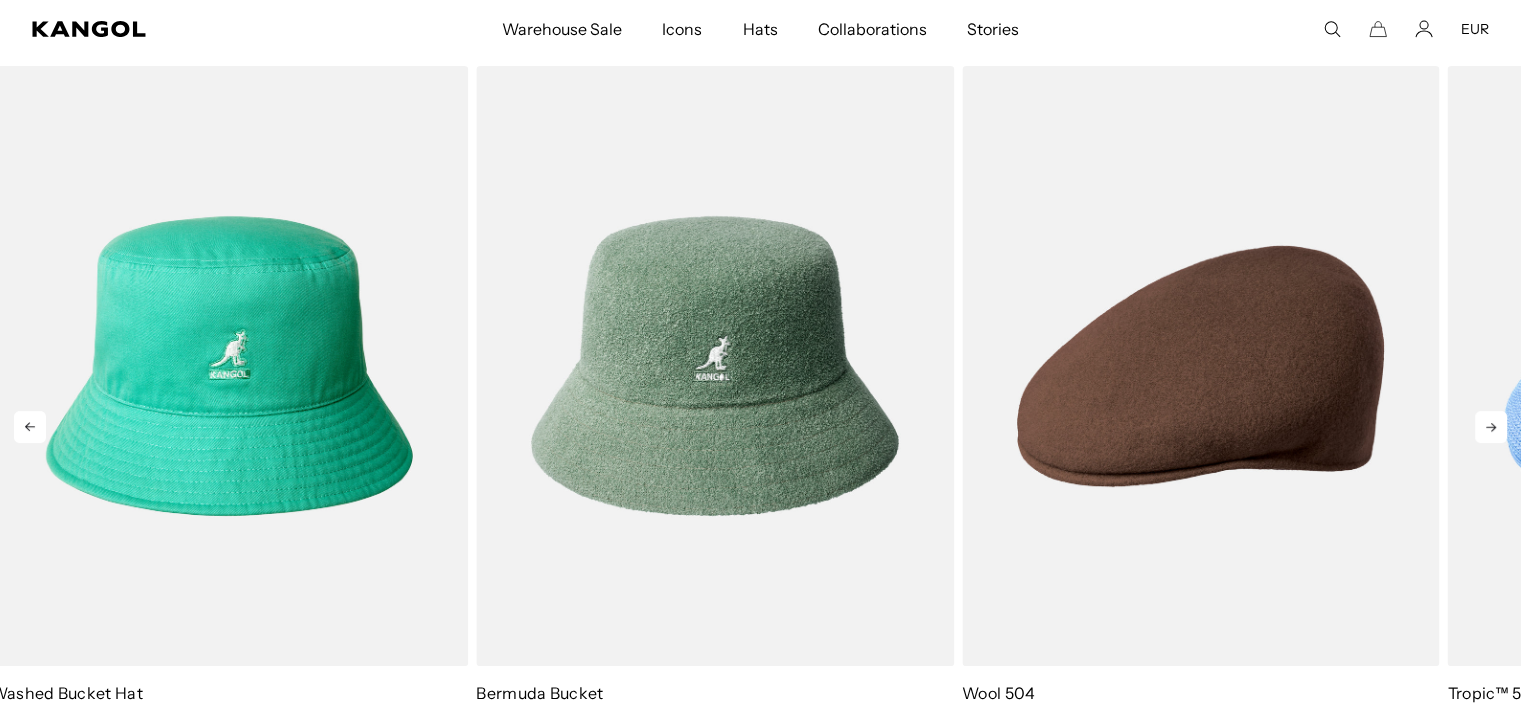 click at bounding box center (1491, 427) 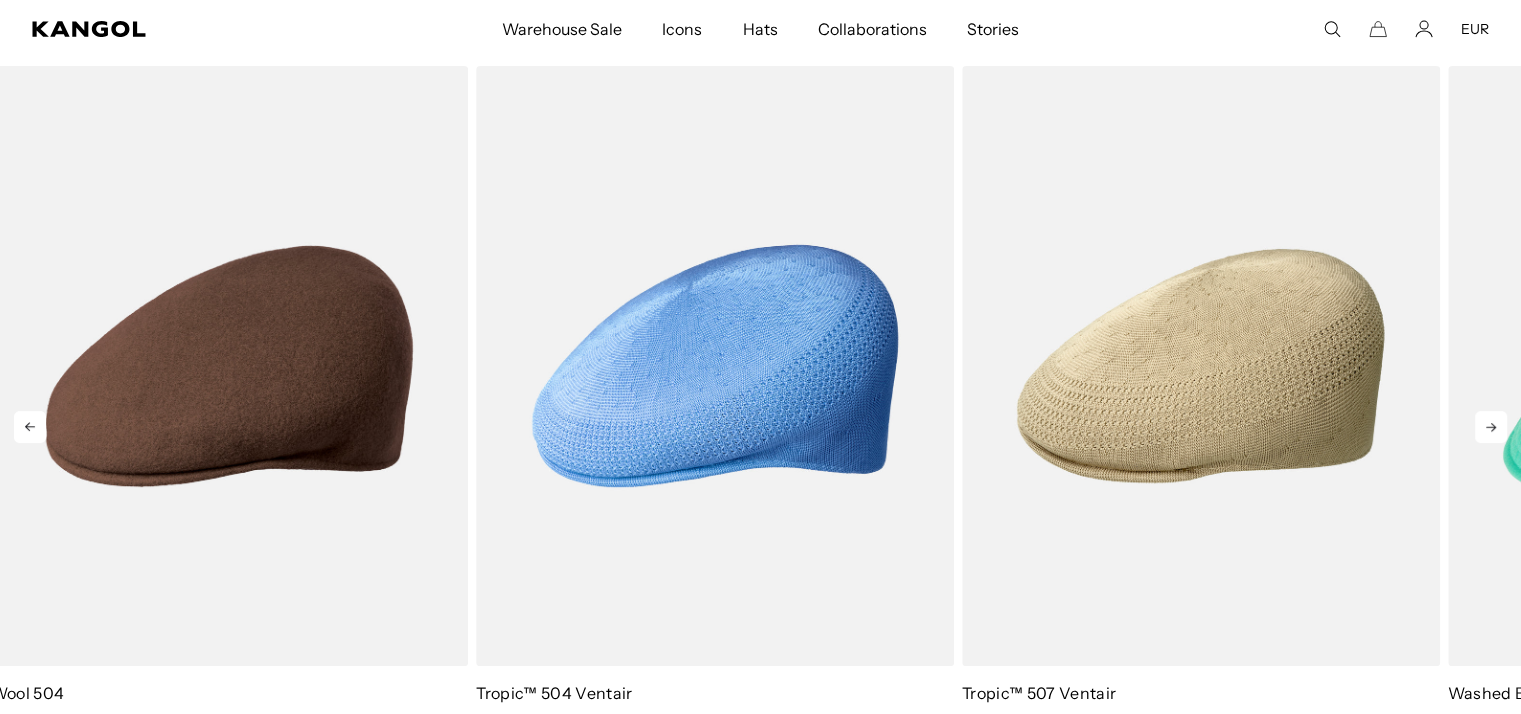 click at bounding box center (1491, 427) 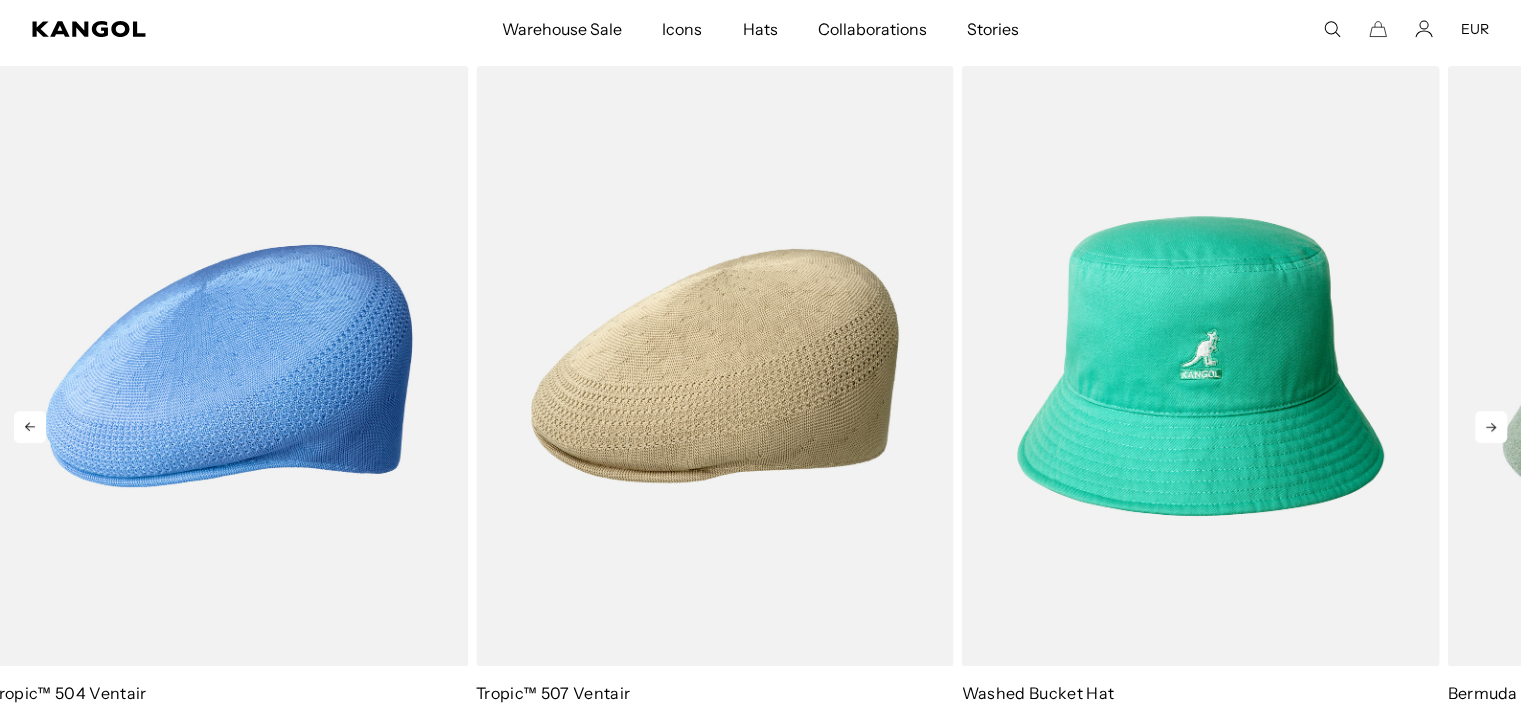 click at bounding box center (1491, 427) 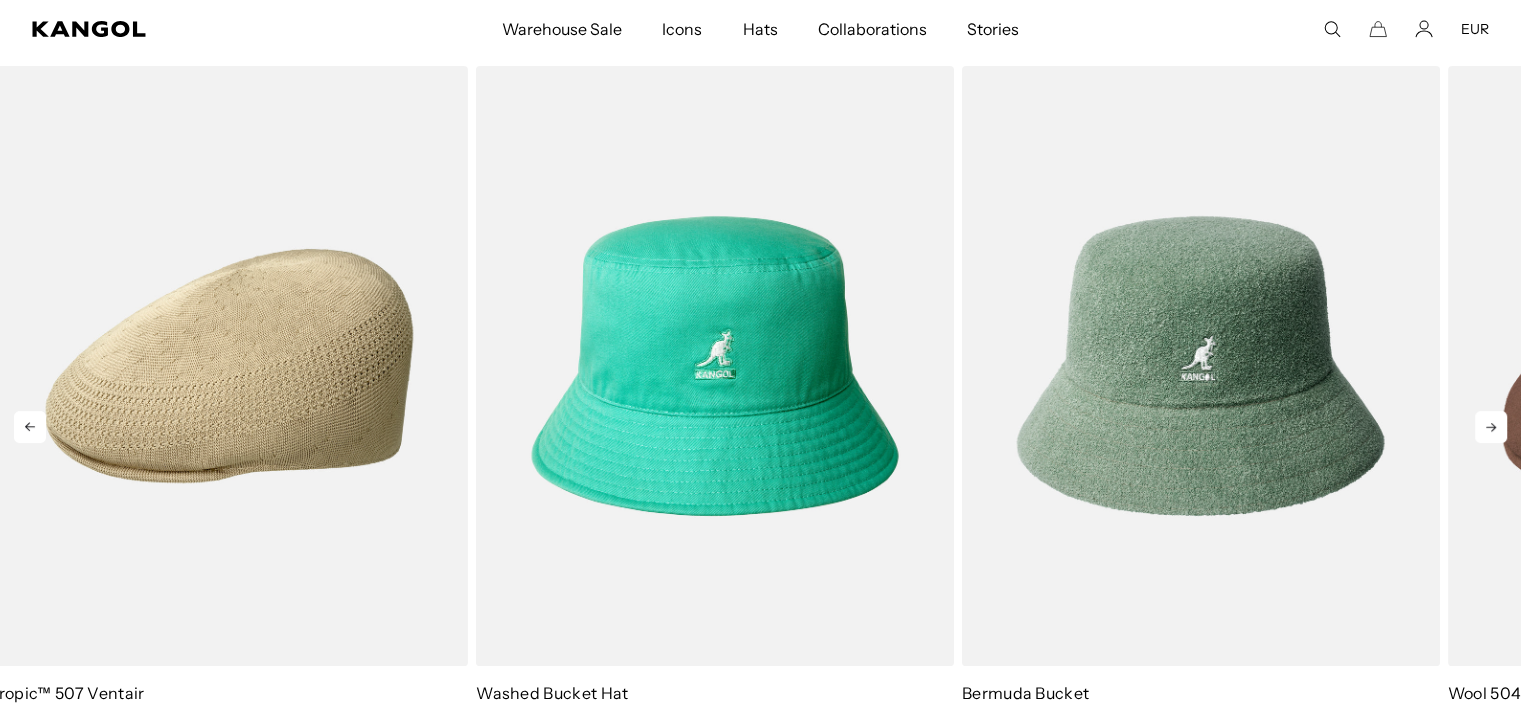 click at bounding box center [1491, 427] 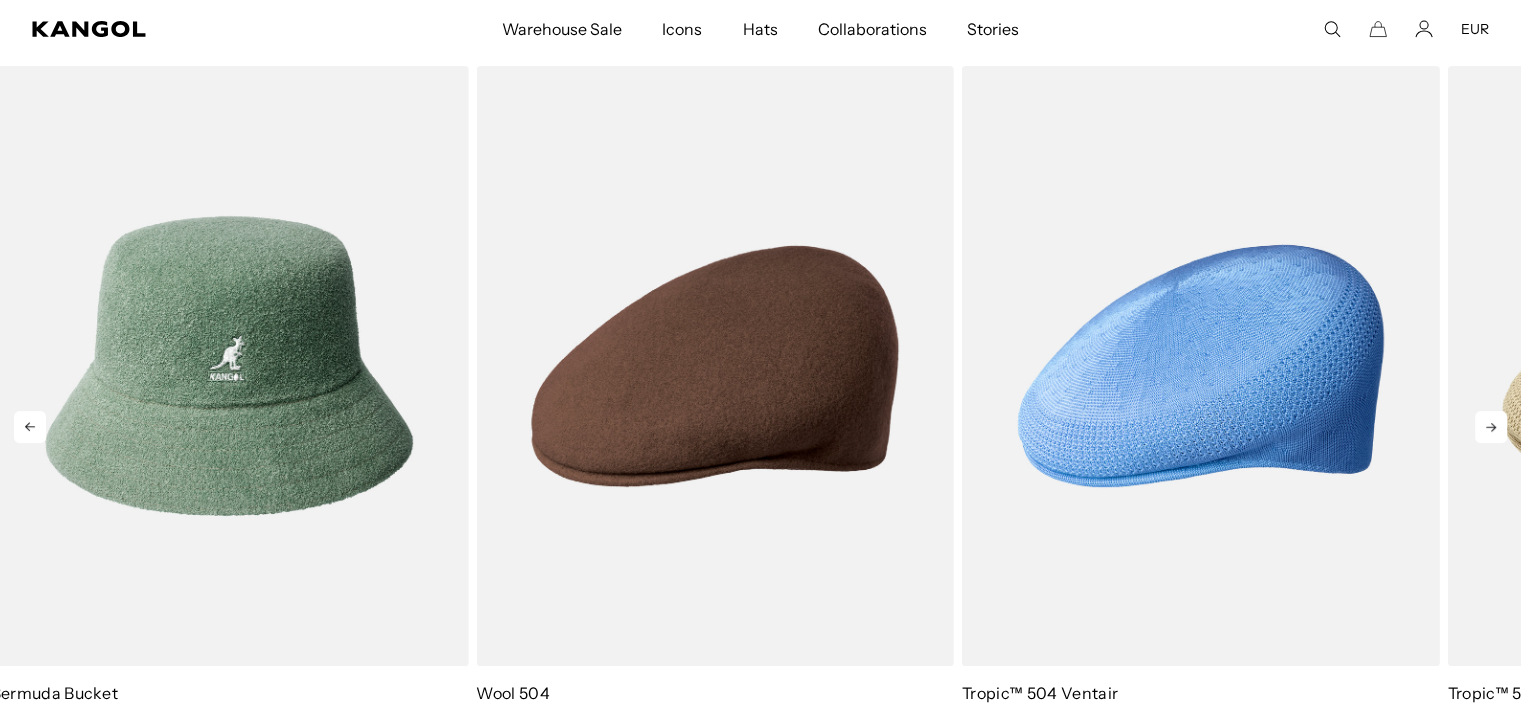 click at bounding box center (1491, 427) 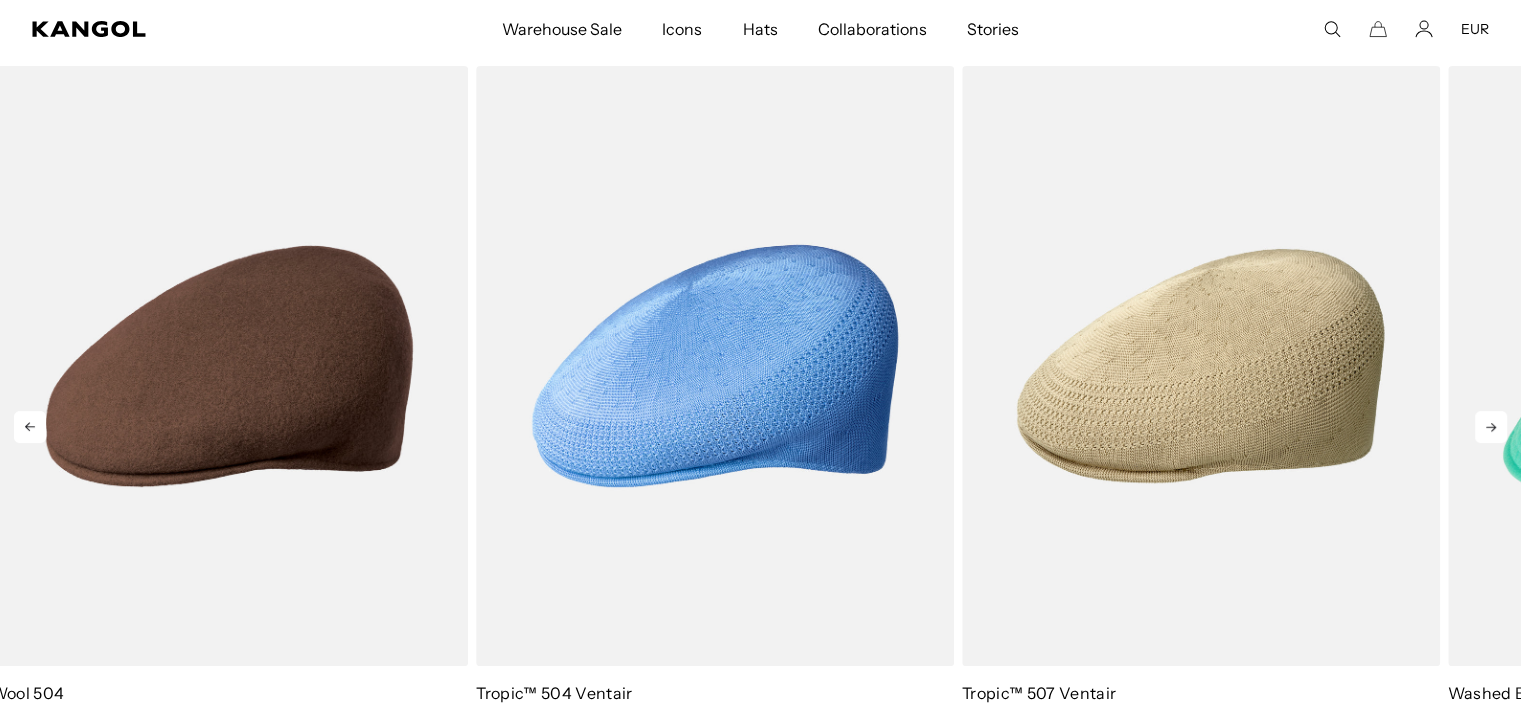 click at bounding box center (1491, 427) 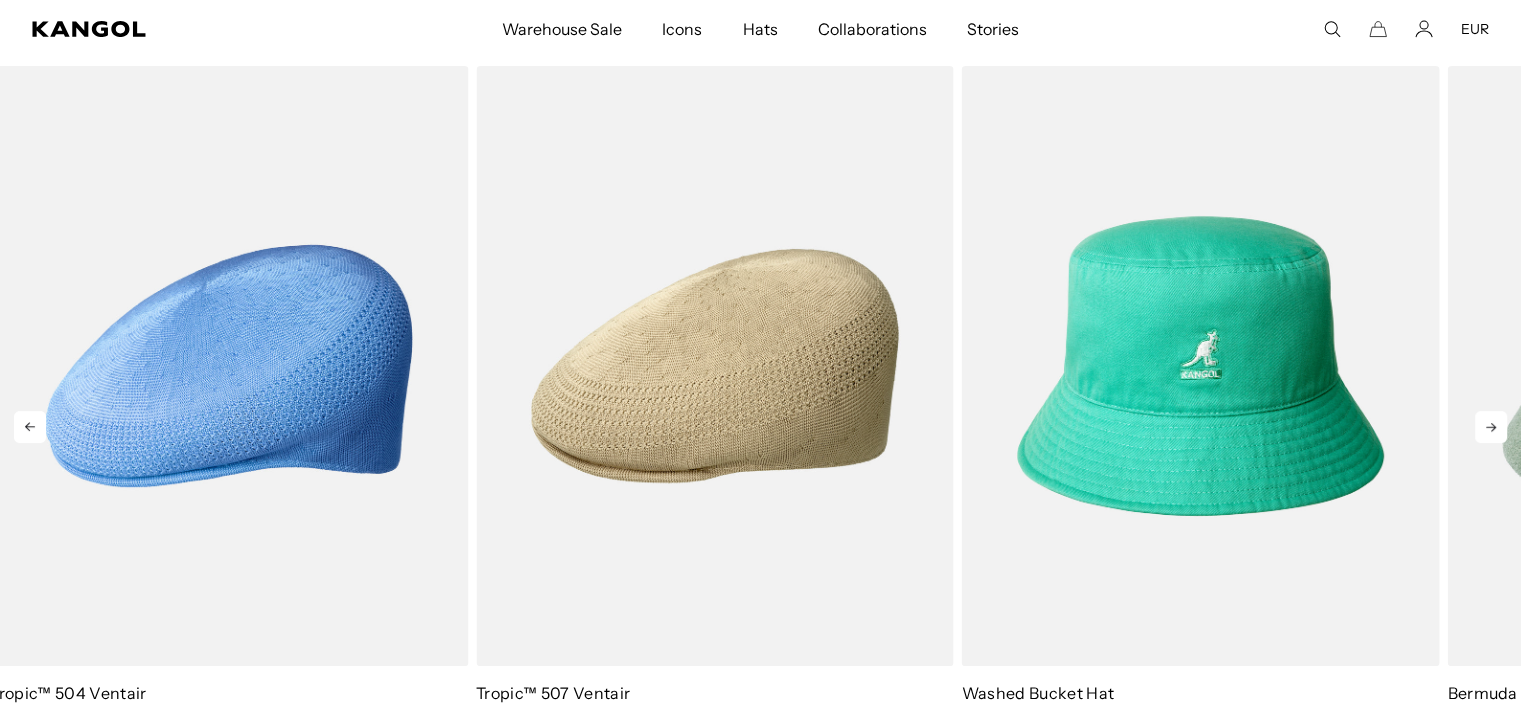 click at bounding box center [1491, 427] 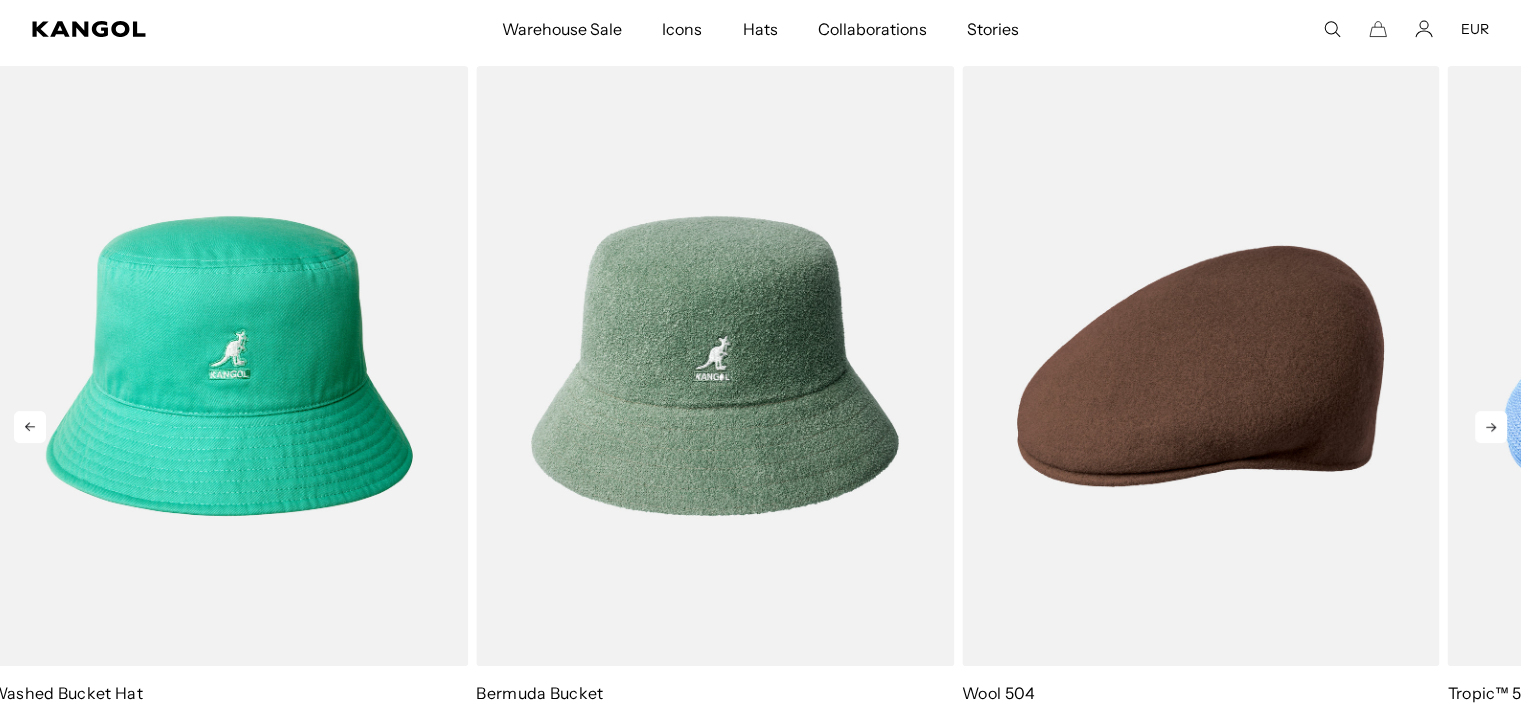click at bounding box center [1491, 427] 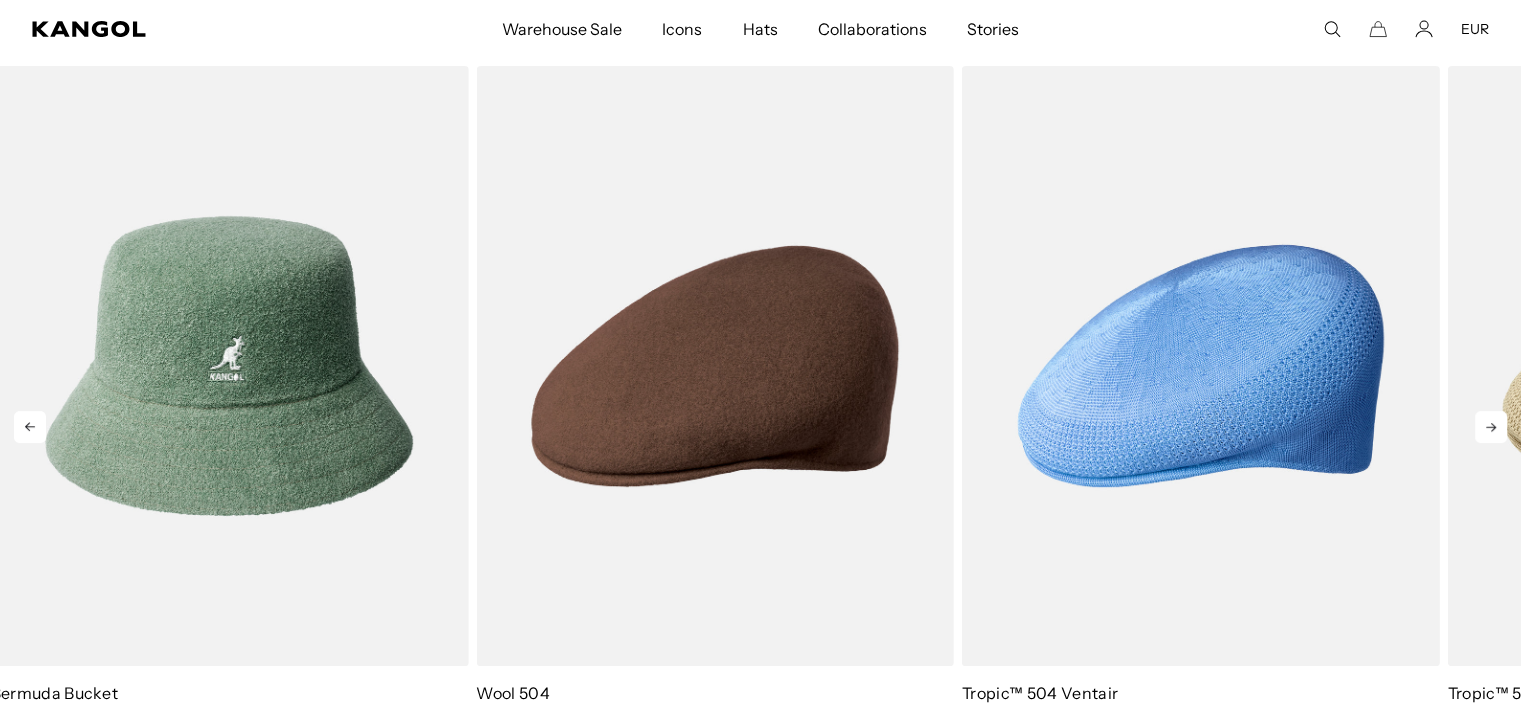 click at bounding box center (1491, 427) 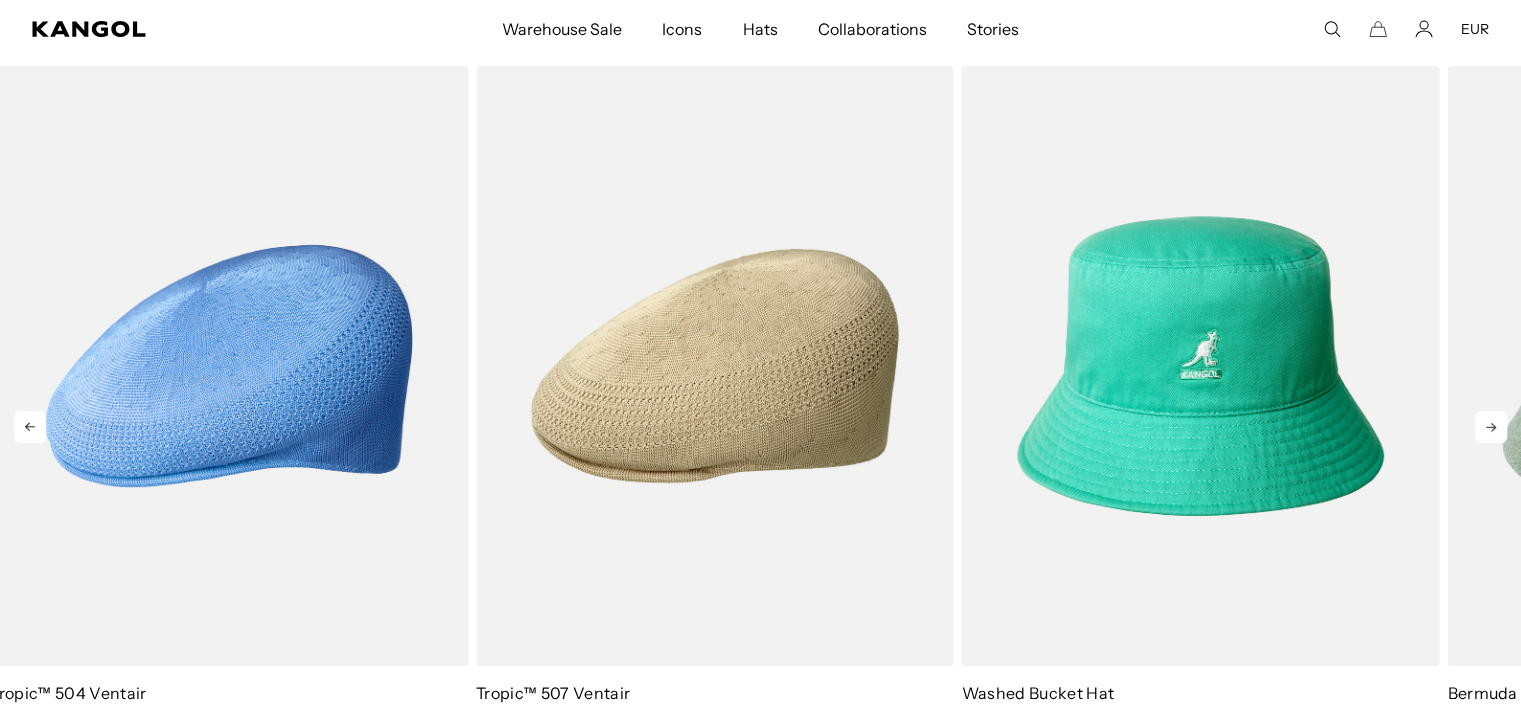 click at bounding box center (1491, 427) 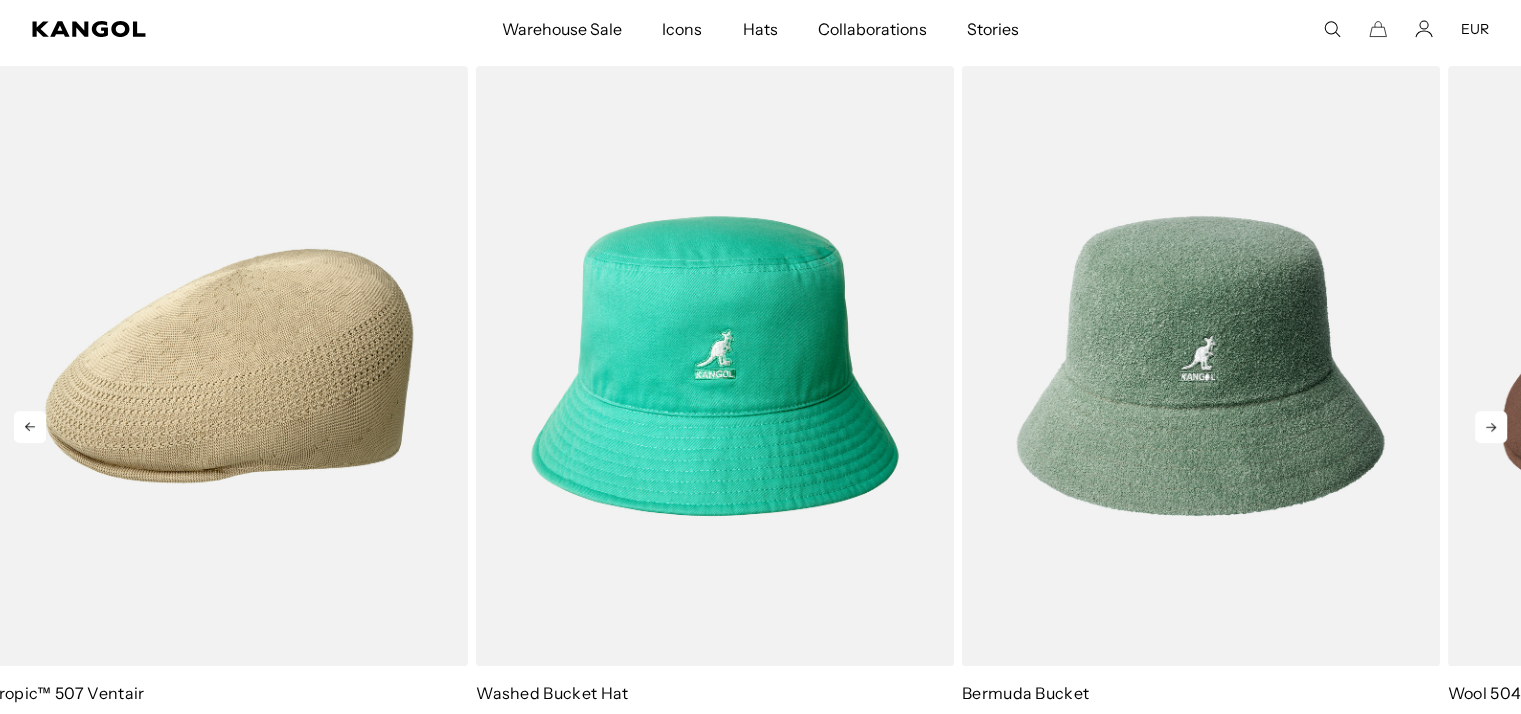 click at bounding box center (1491, 427) 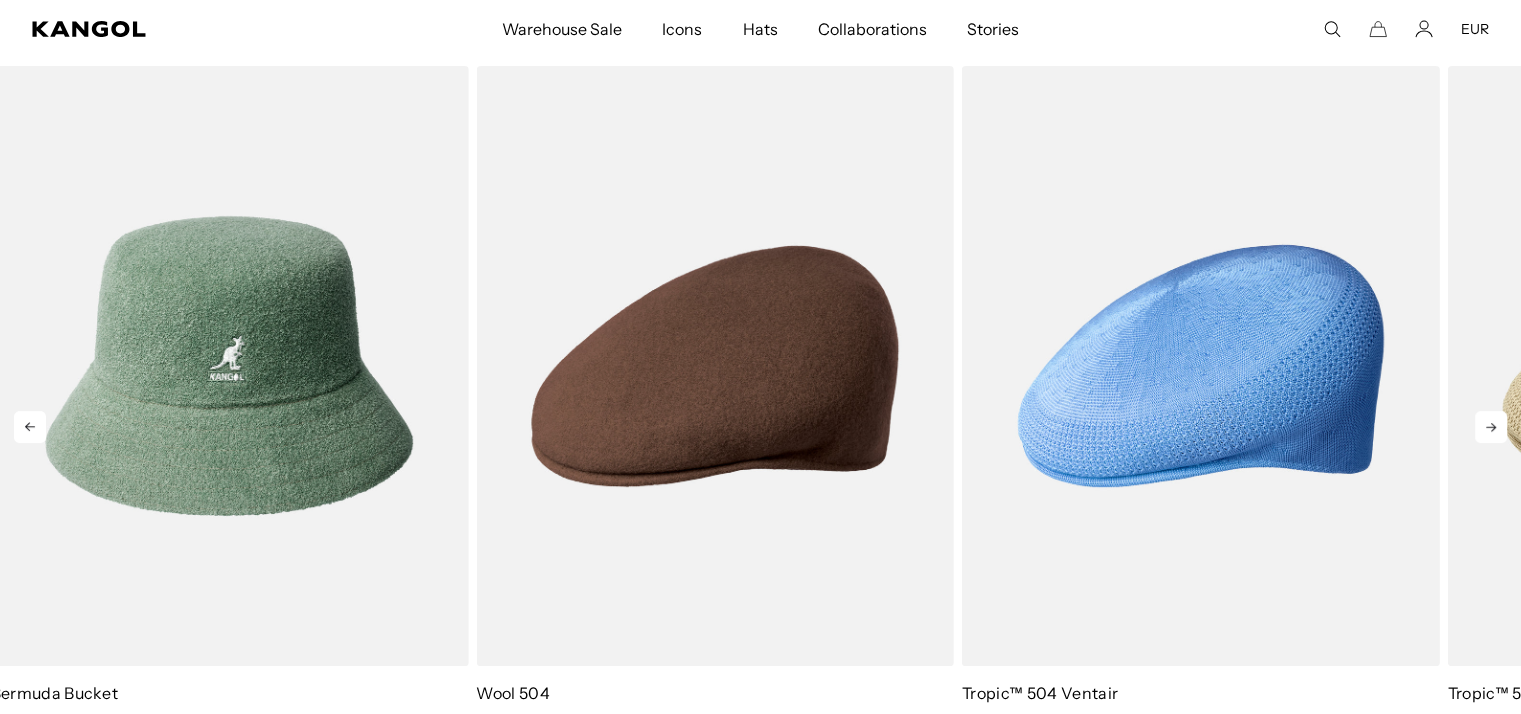 click at bounding box center [1491, 427] 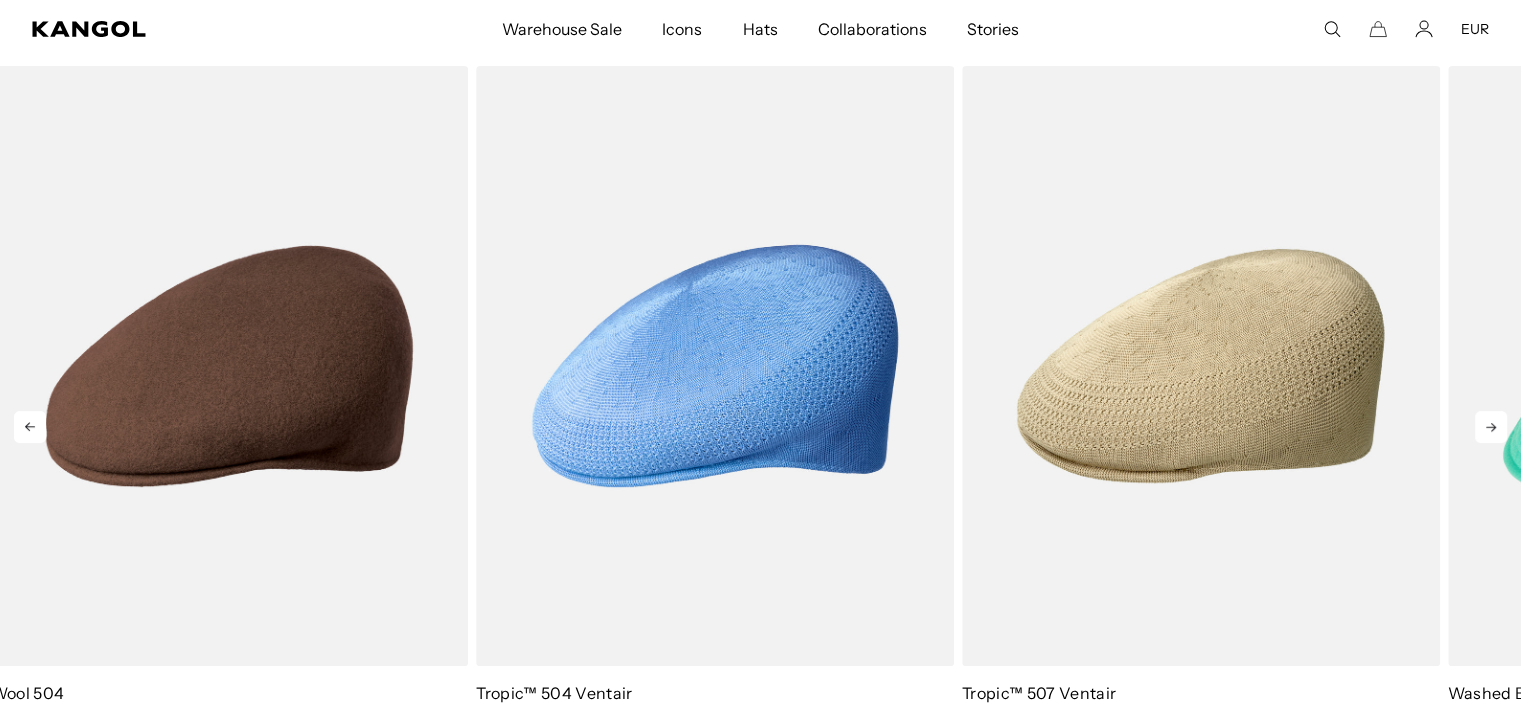 click at bounding box center [1491, 427] 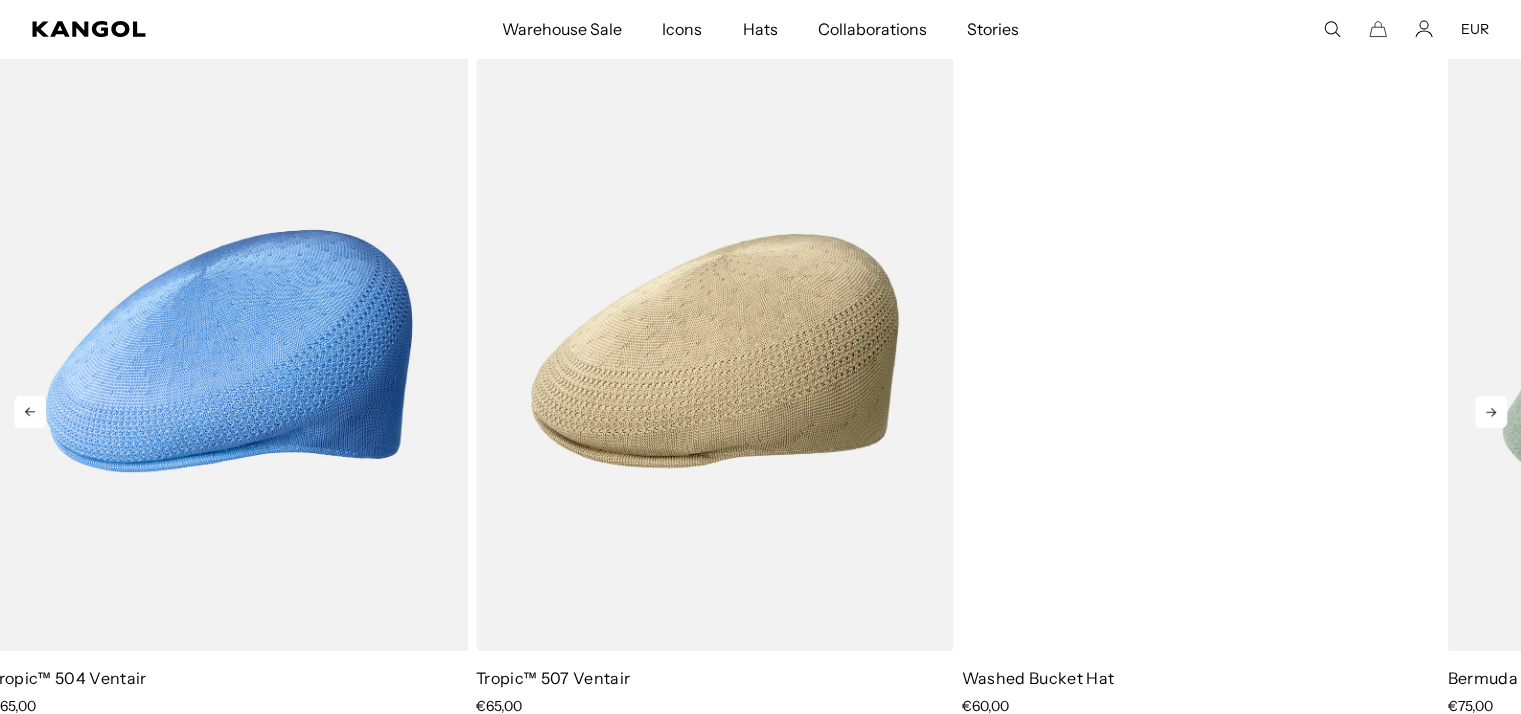 scroll, scrollTop: 691, scrollLeft: 0, axis: vertical 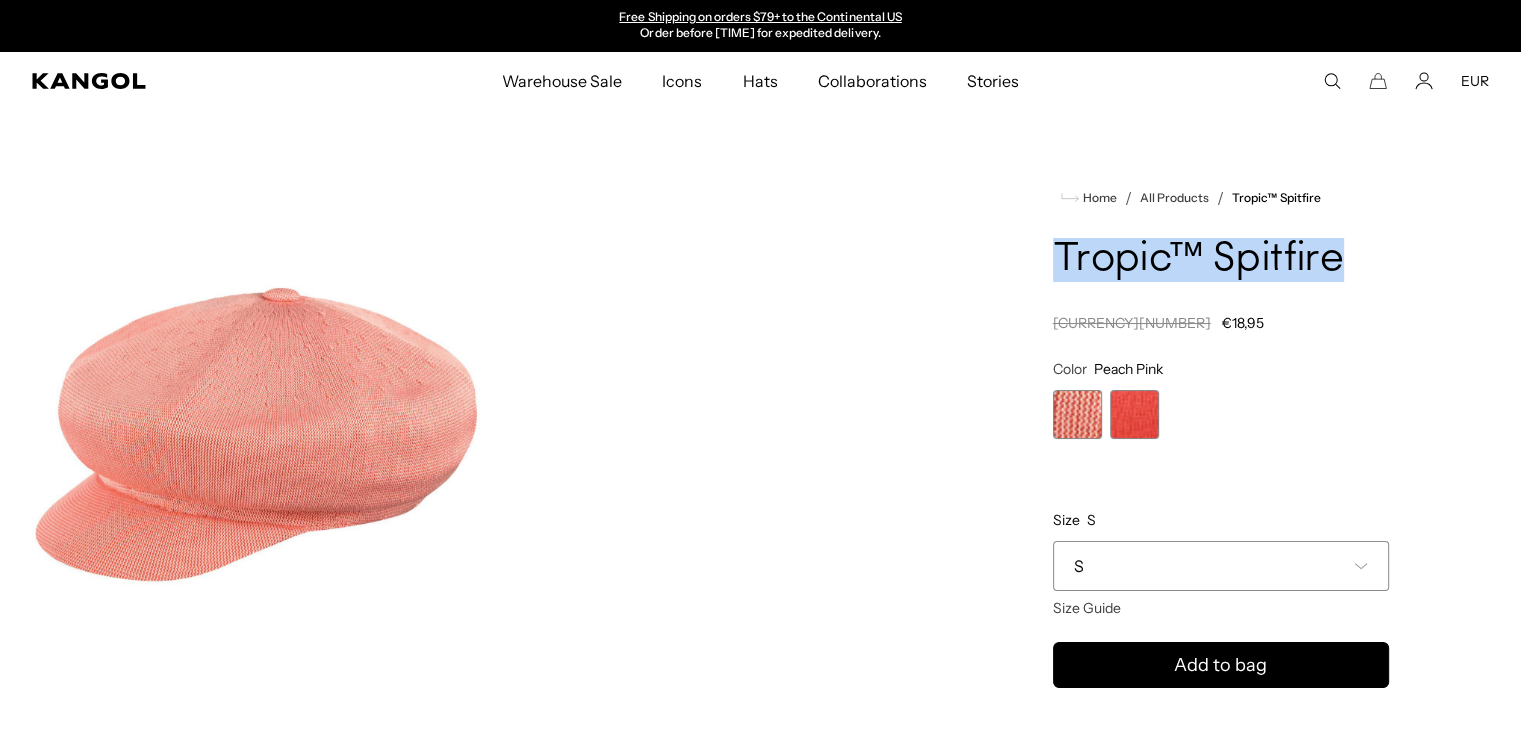 drag, startPoint x: 1360, startPoint y: 253, endPoint x: 1056, endPoint y: 257, distance: 304.0263 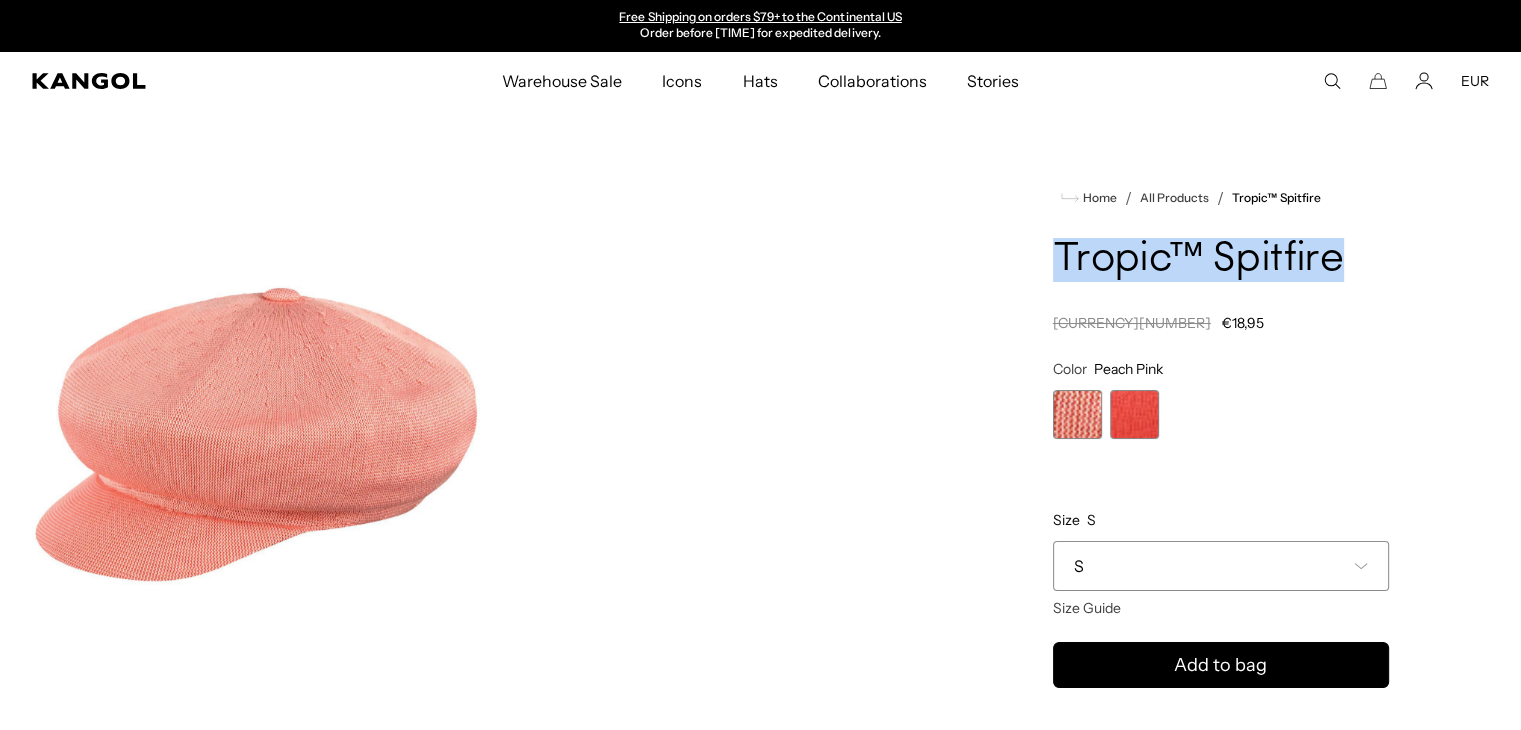copy on "Tropic™ Spitfire" 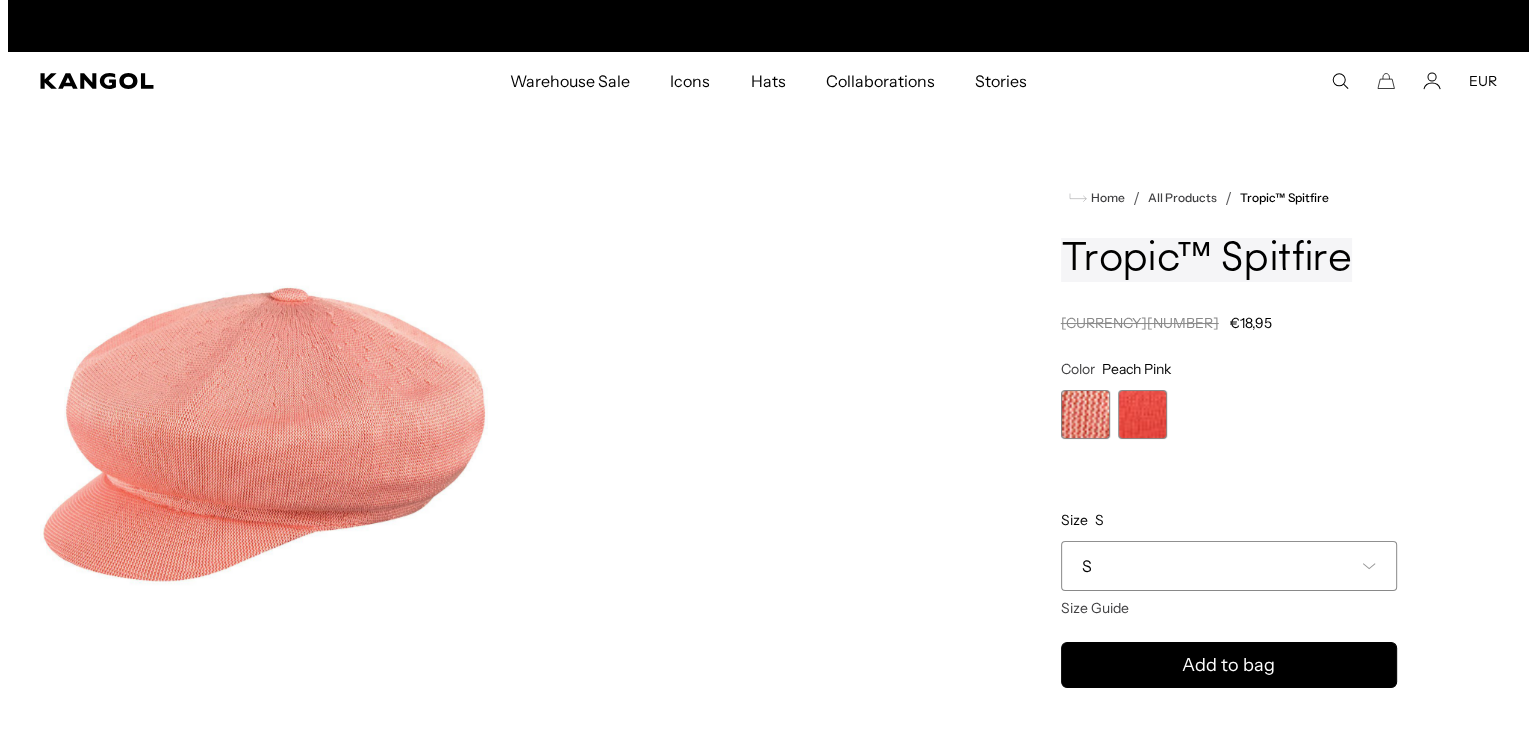 scroll, scrollTop: 0, scrollLeft: 412, axis: horizontal 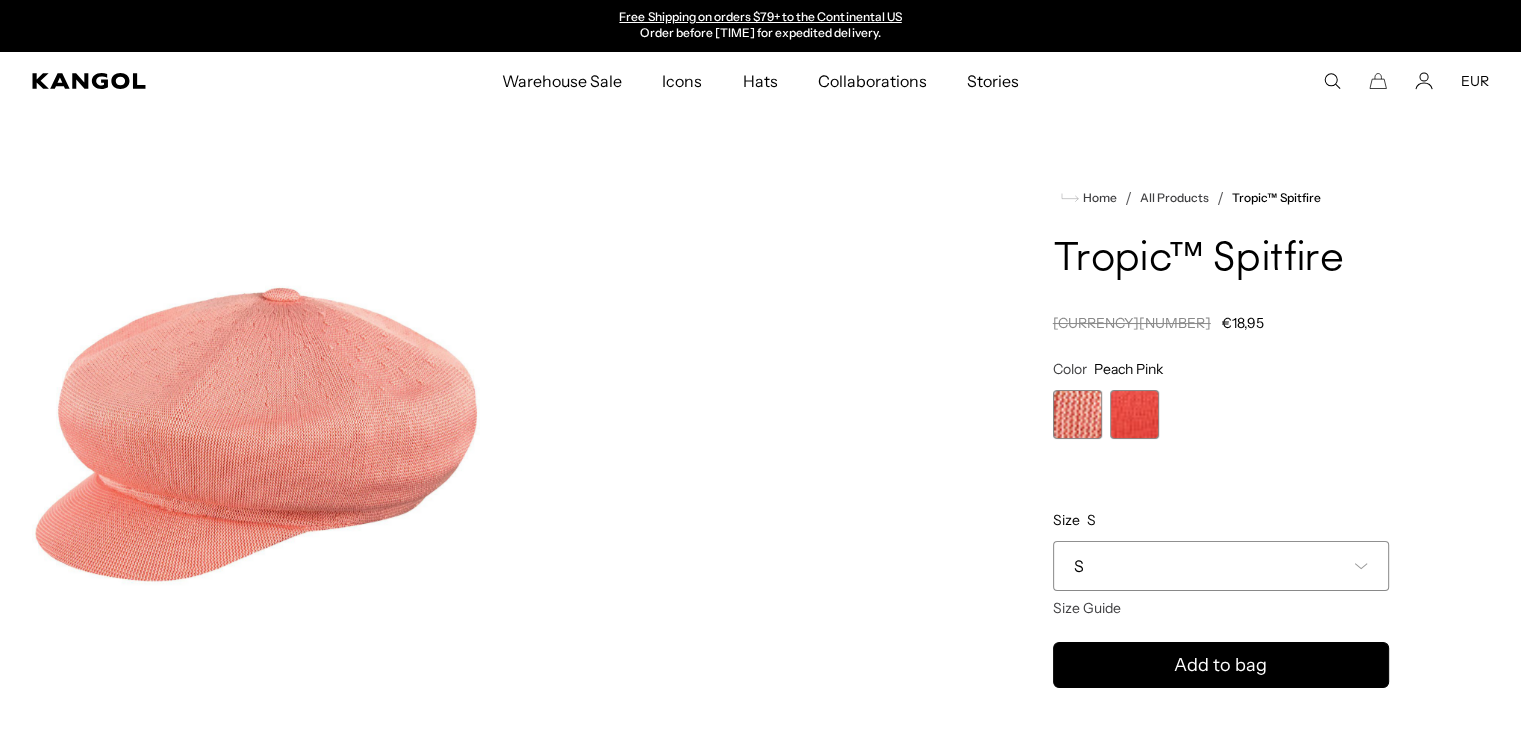 click at bounding box center [1332, 81] 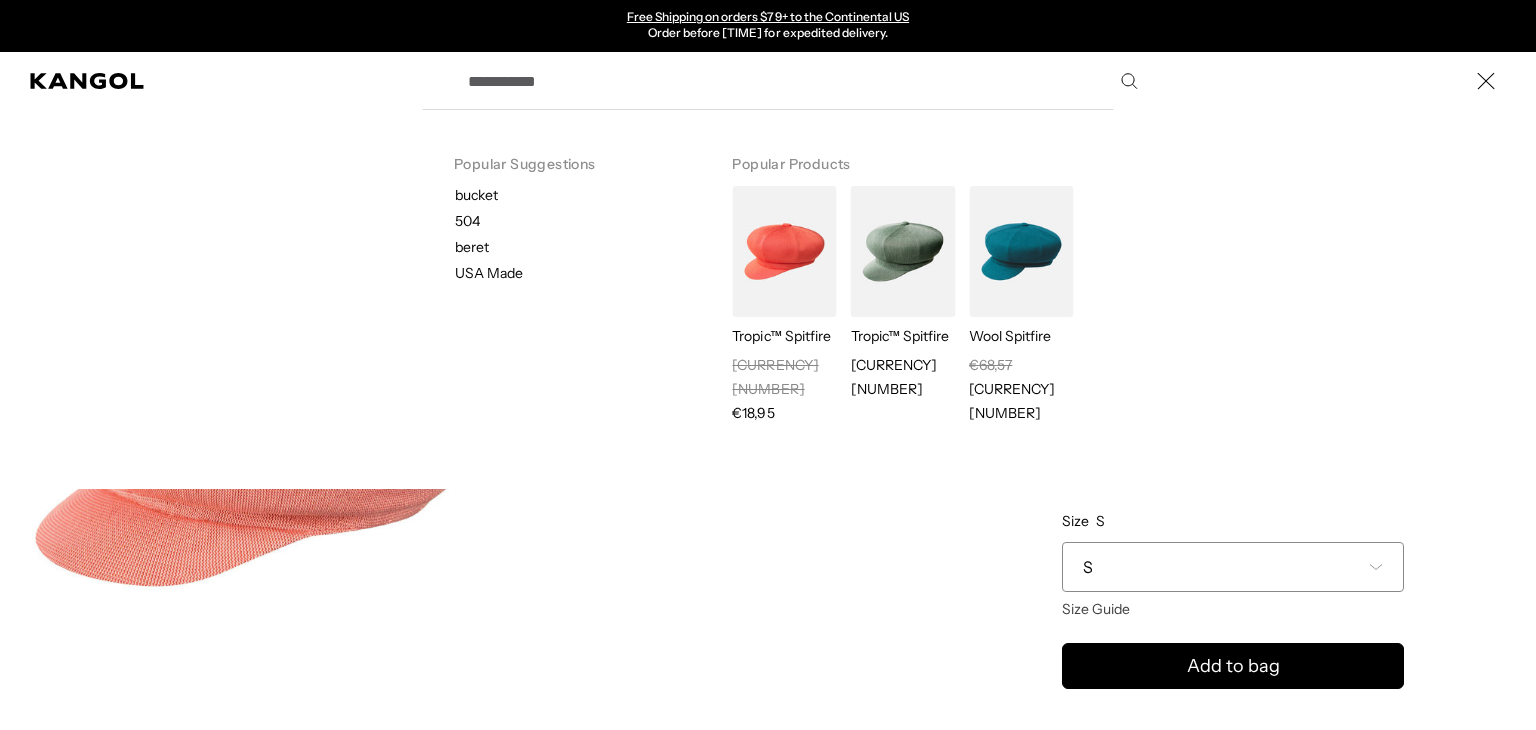 click on "Search here" at bounding box center [801, 81] 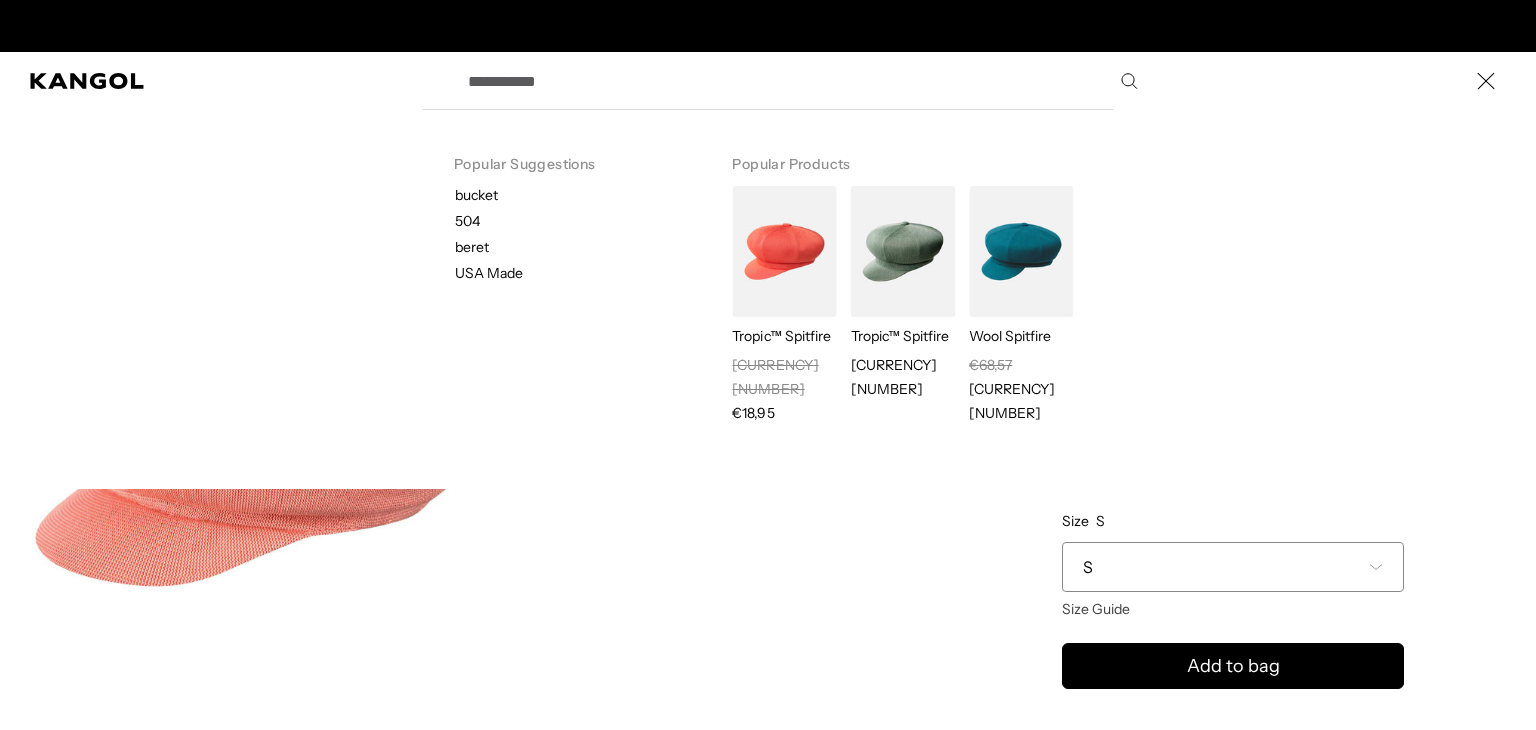 click on "Search here" at bounding box center (801, 81) 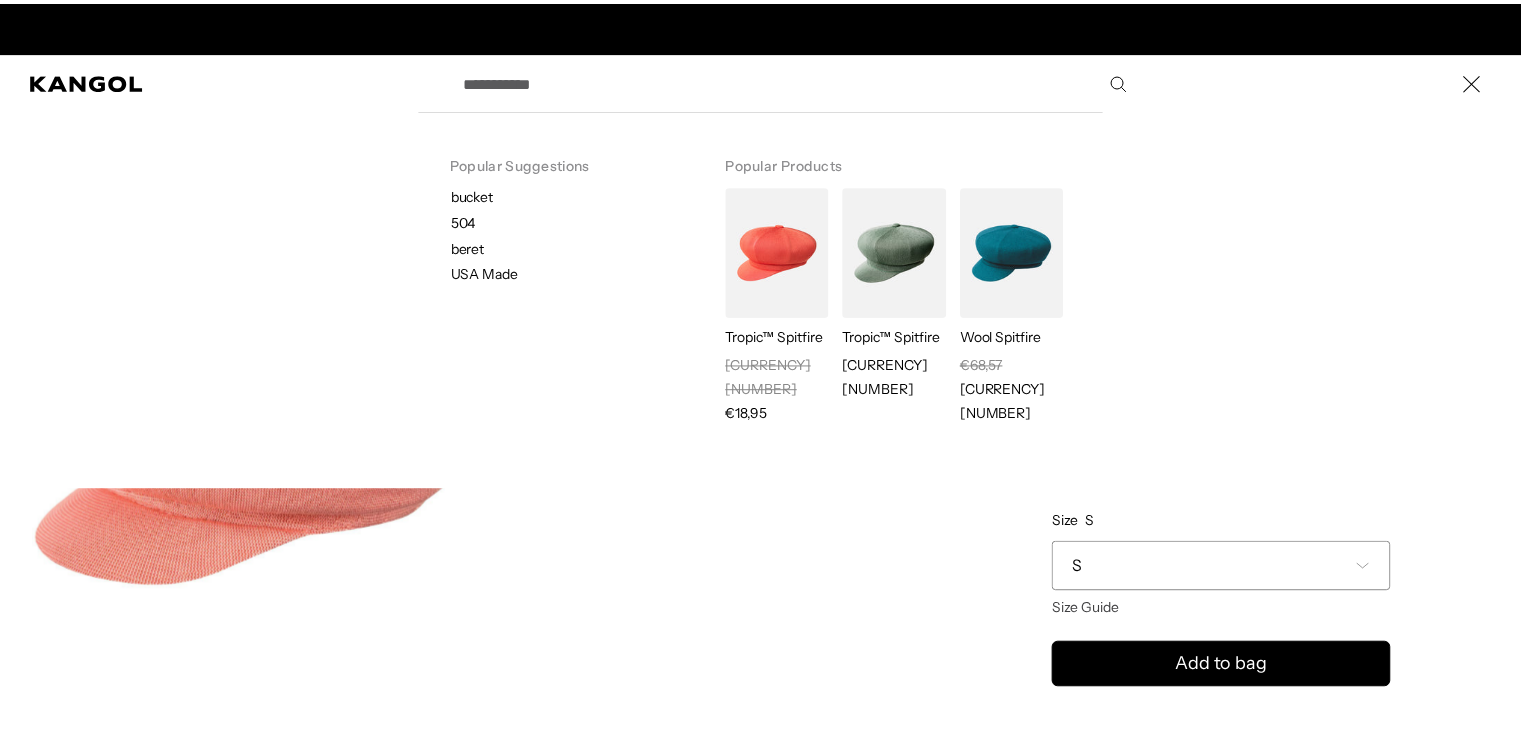scroll, scrollTop: 0, scrollLeft: 0, axis: both 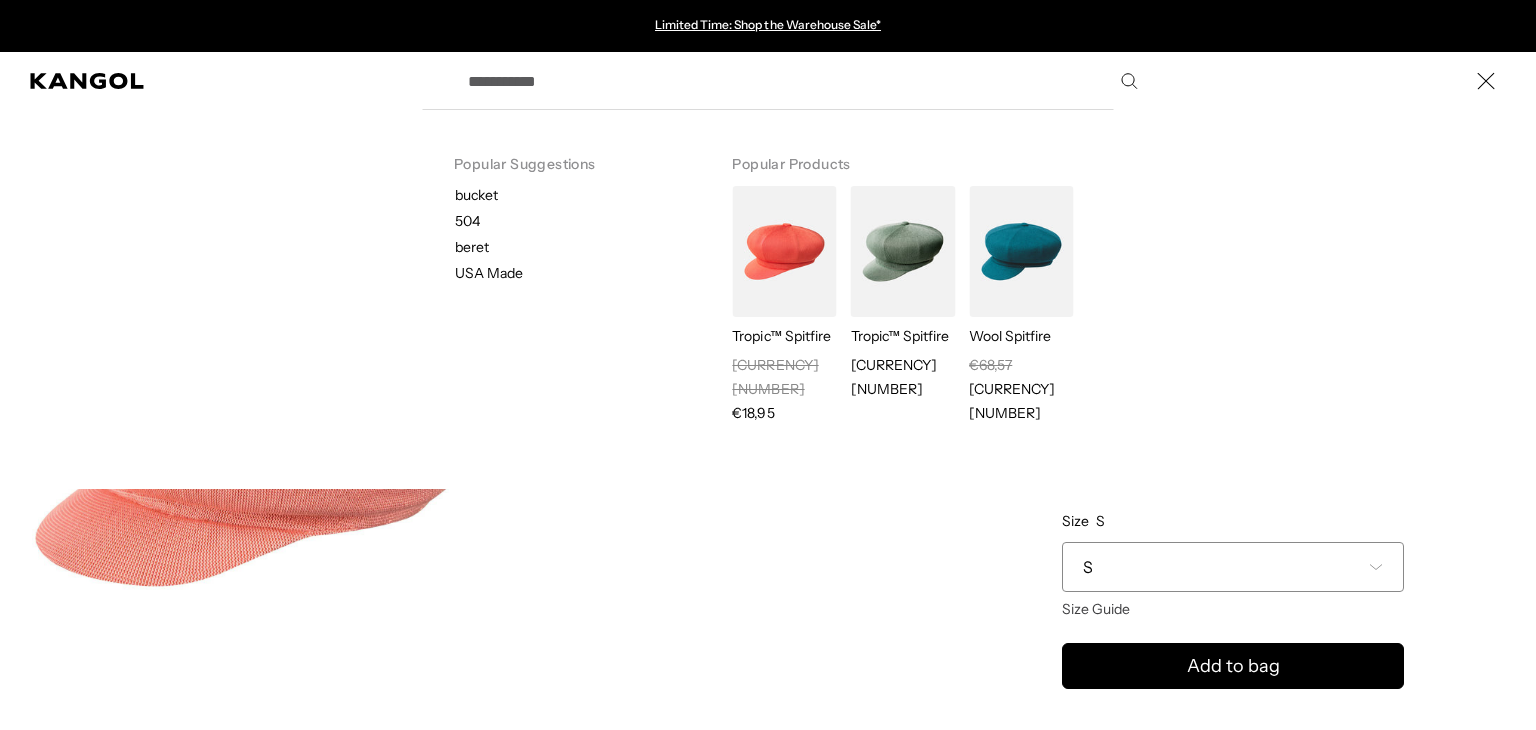 paste on "*******" 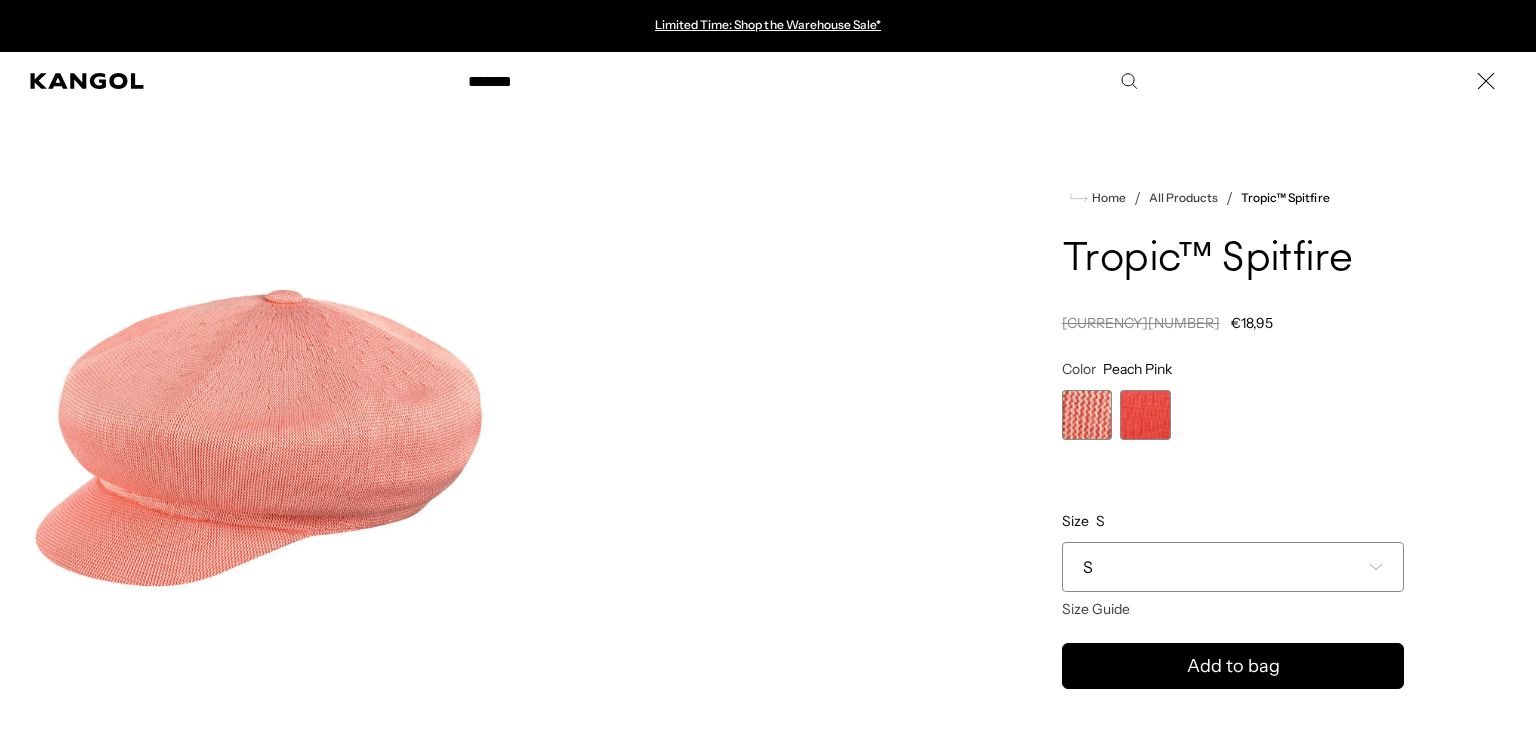 type on "*******" 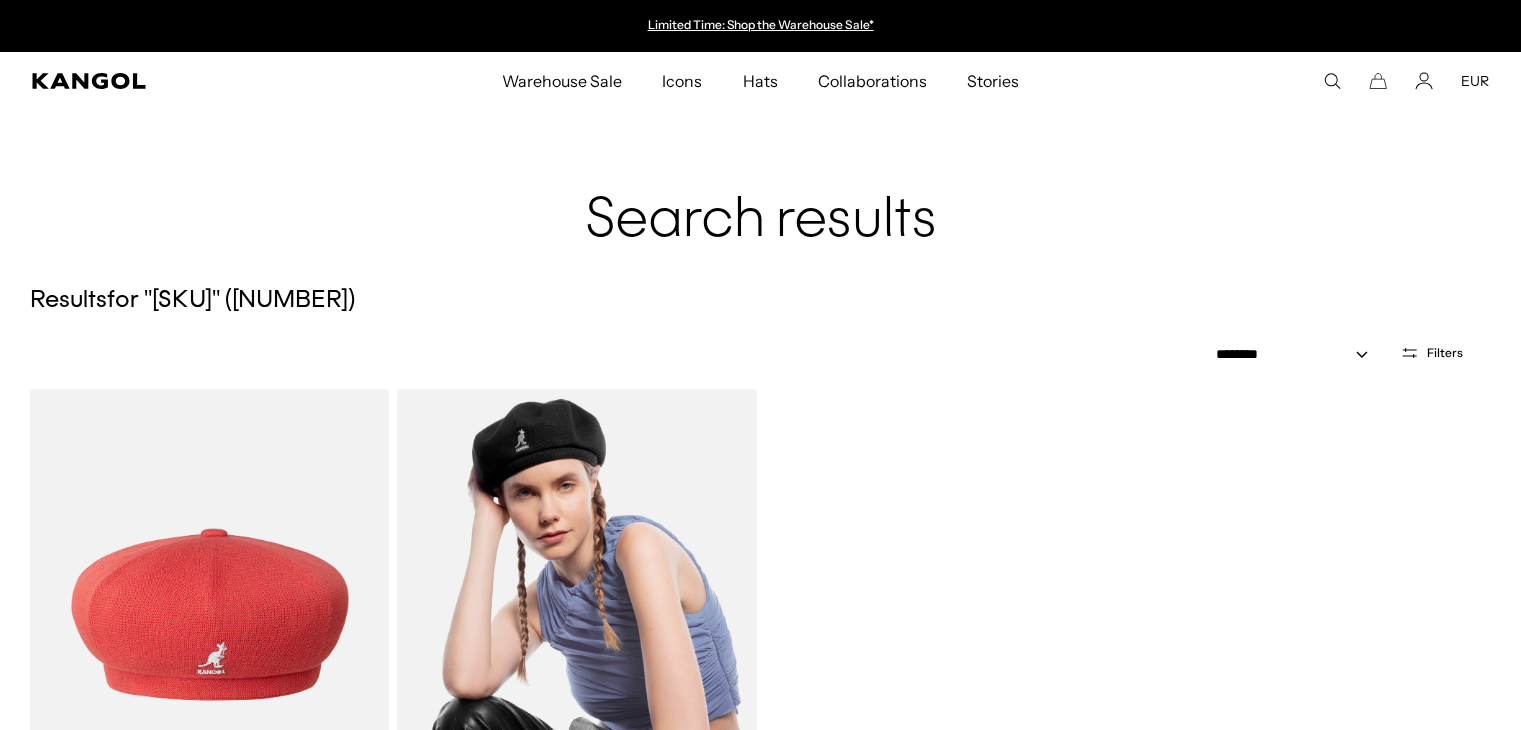 scroll, scrollTop: 400, scrollLeft: 0, axis: vertical 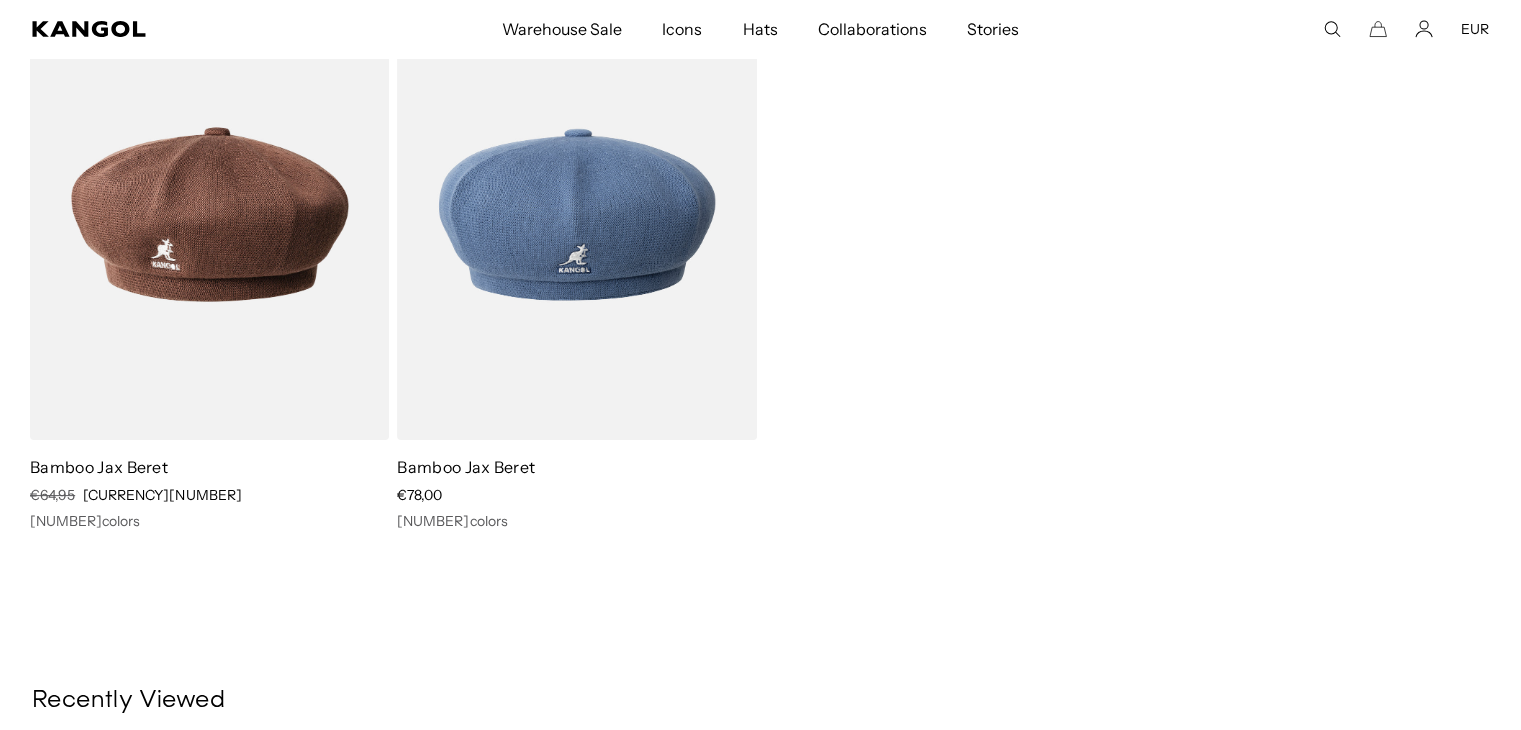 click at bounding box center [209, 214] 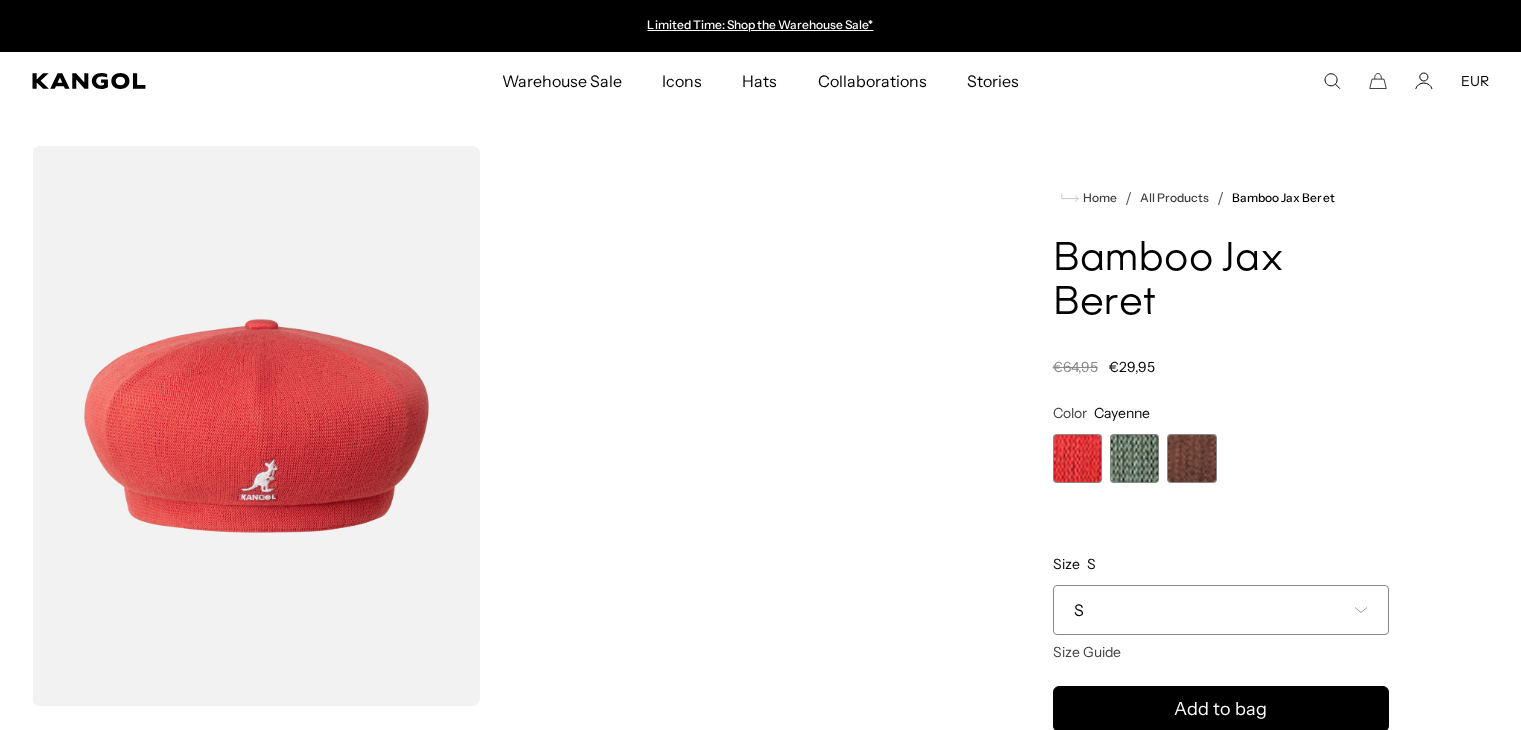 scroll, scrollTop: 0, scrollLeft: 0, axis: both 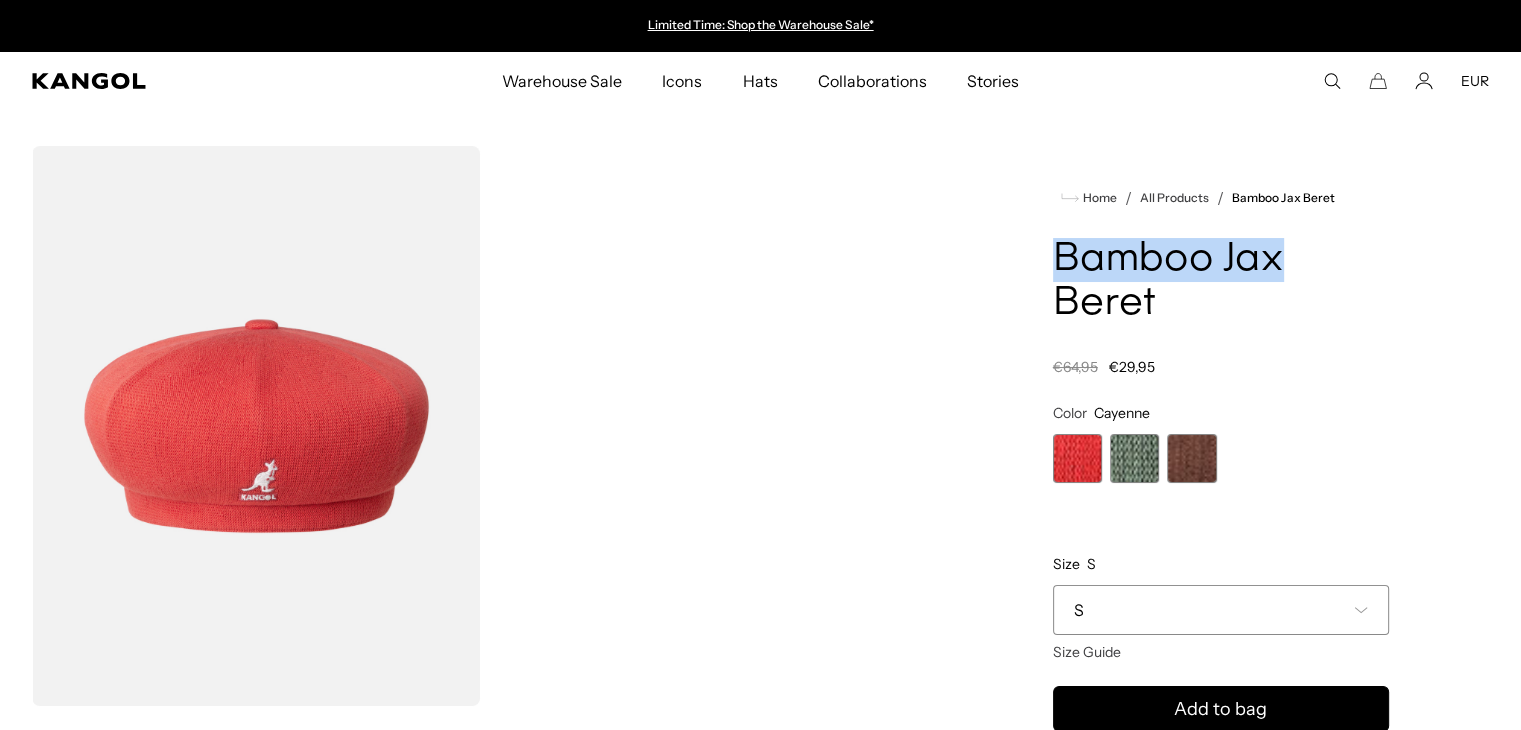 click on "Bamboo Jax Beret" at bounding box center (1221, 282) 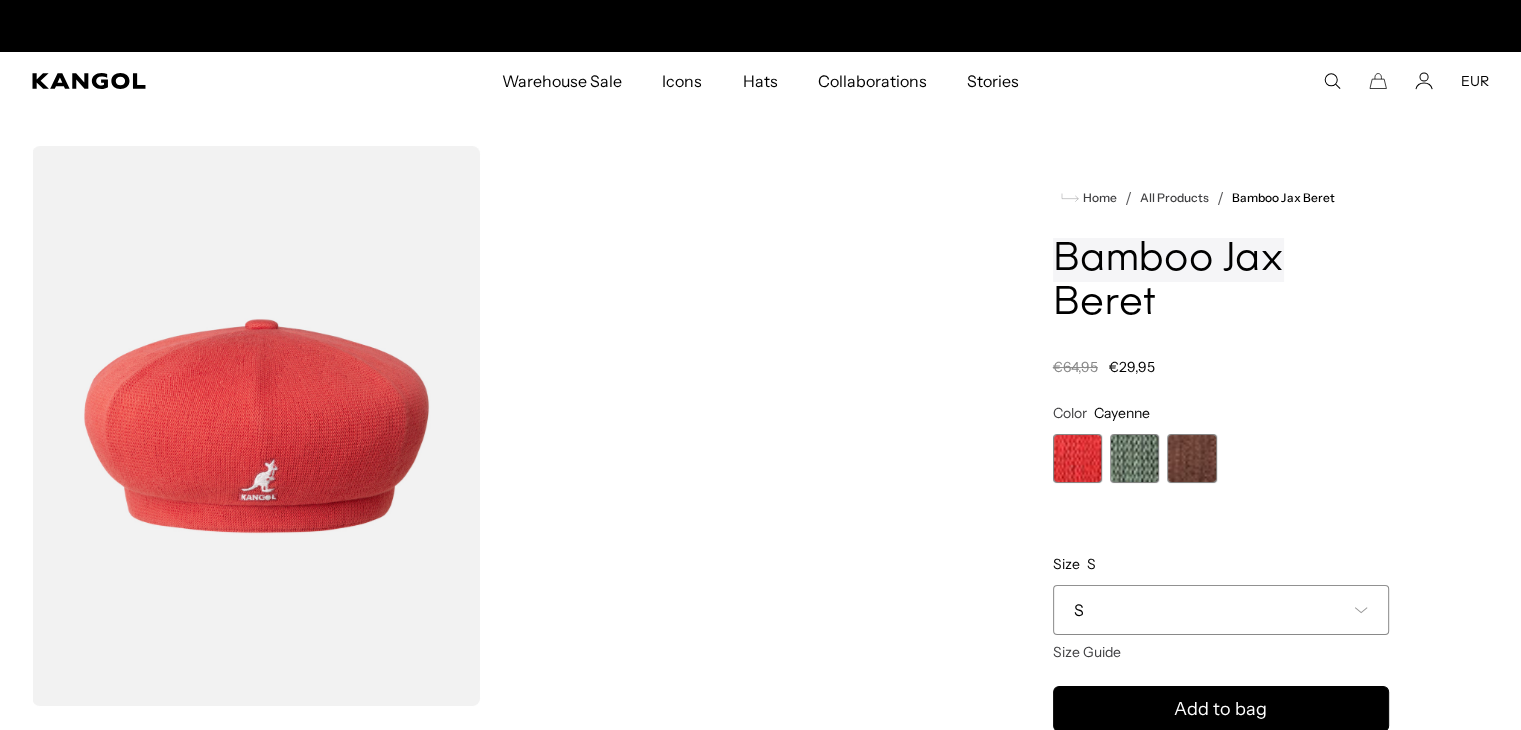 scroll, scrollTop: 0, scrollLeft: 0, axis: both 